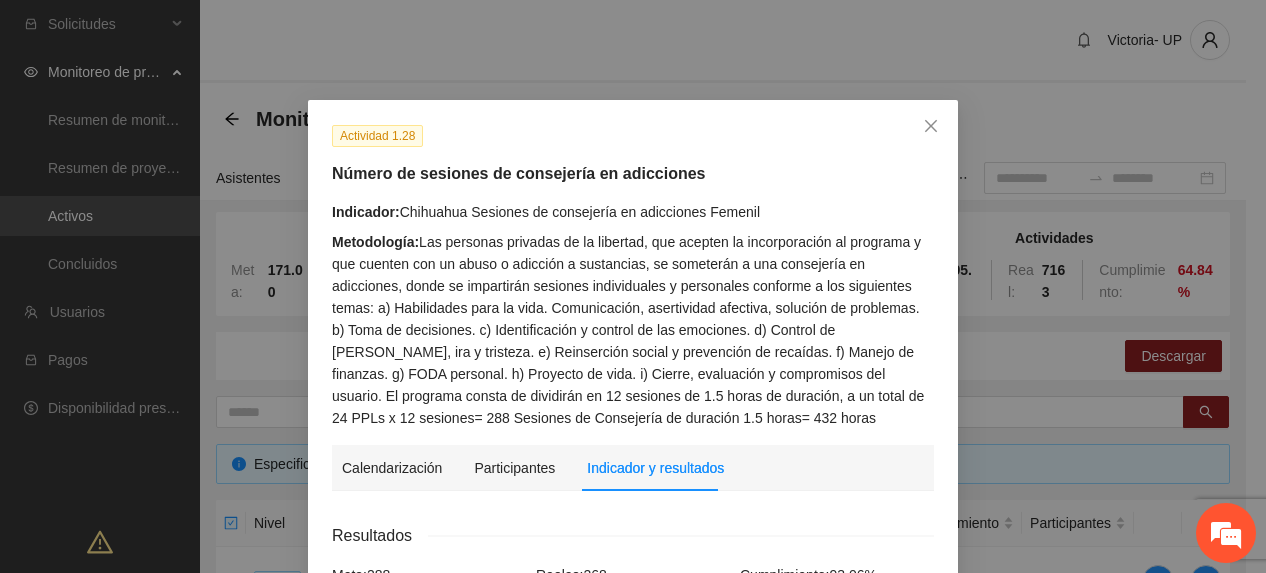 scroll, scrollTop: 726, scrollLeft: 0, axis: vertical 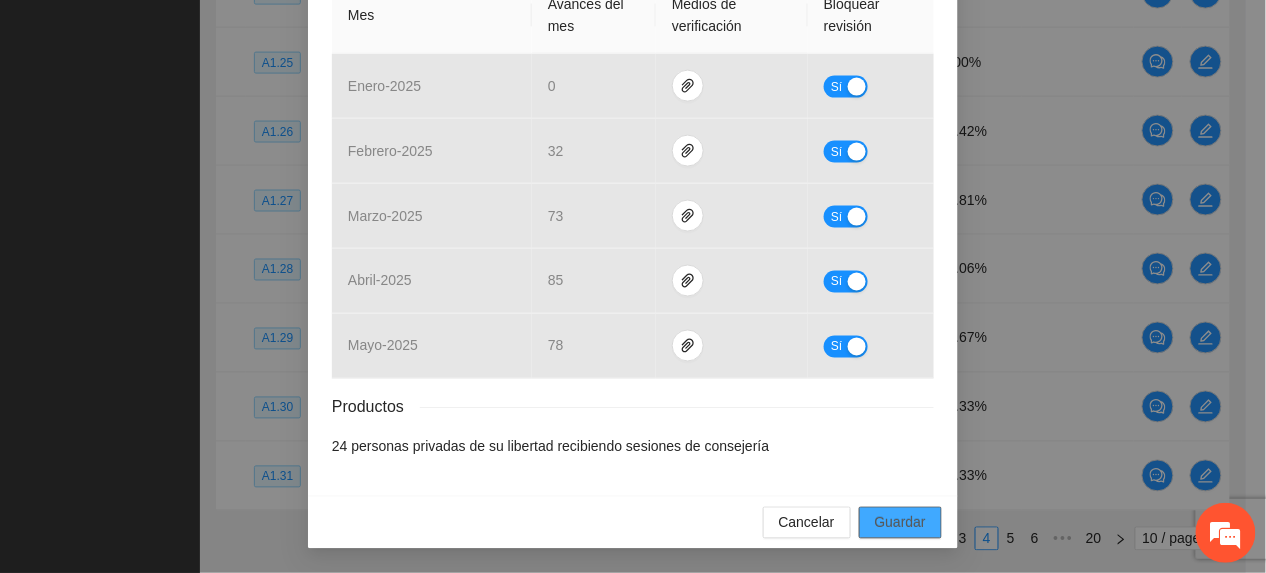 drag, startPoint x: 912, startPoint y: 517, endPoint x: 988, endPoint y: 496, distance: 78.84795 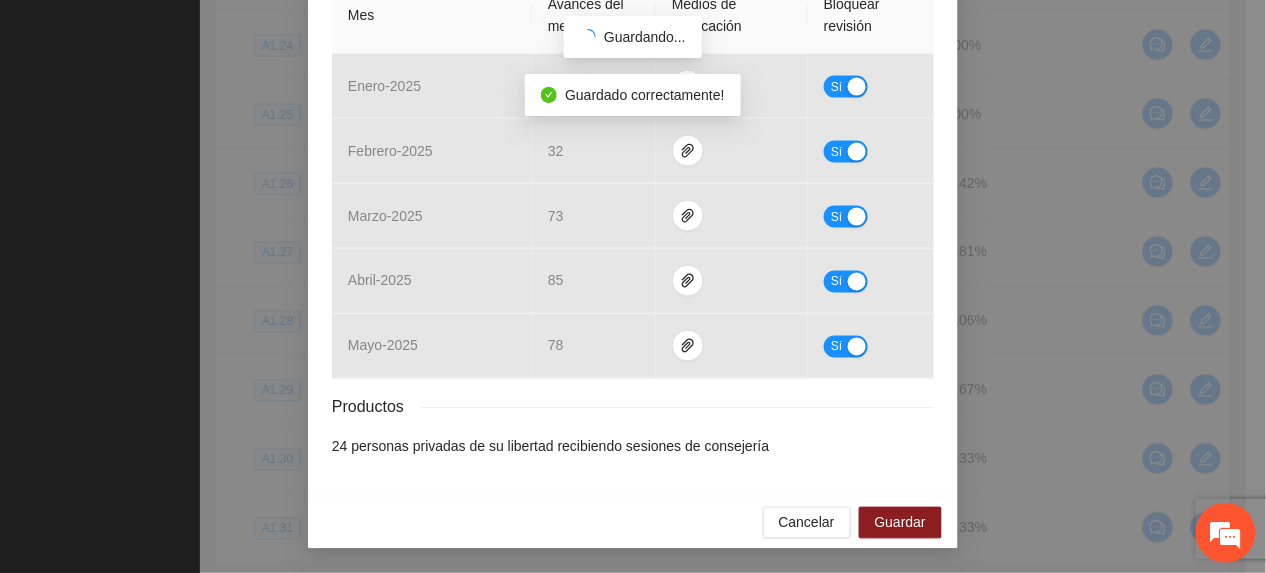 scroll, scrollTop: 568, scrollLeft: 0, axis: vertical 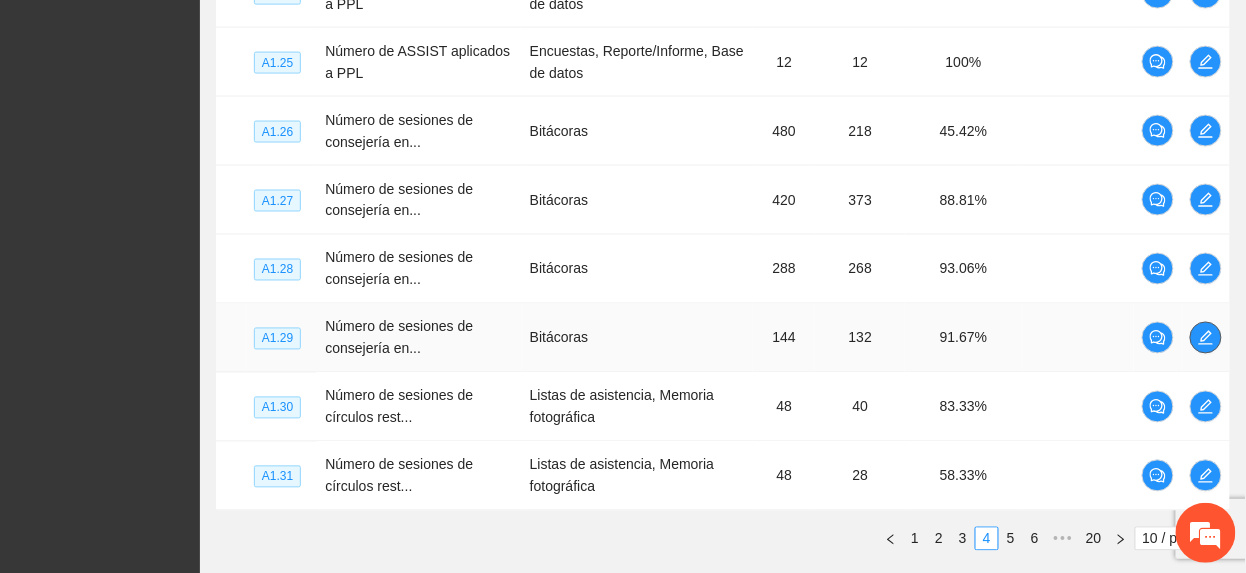 click 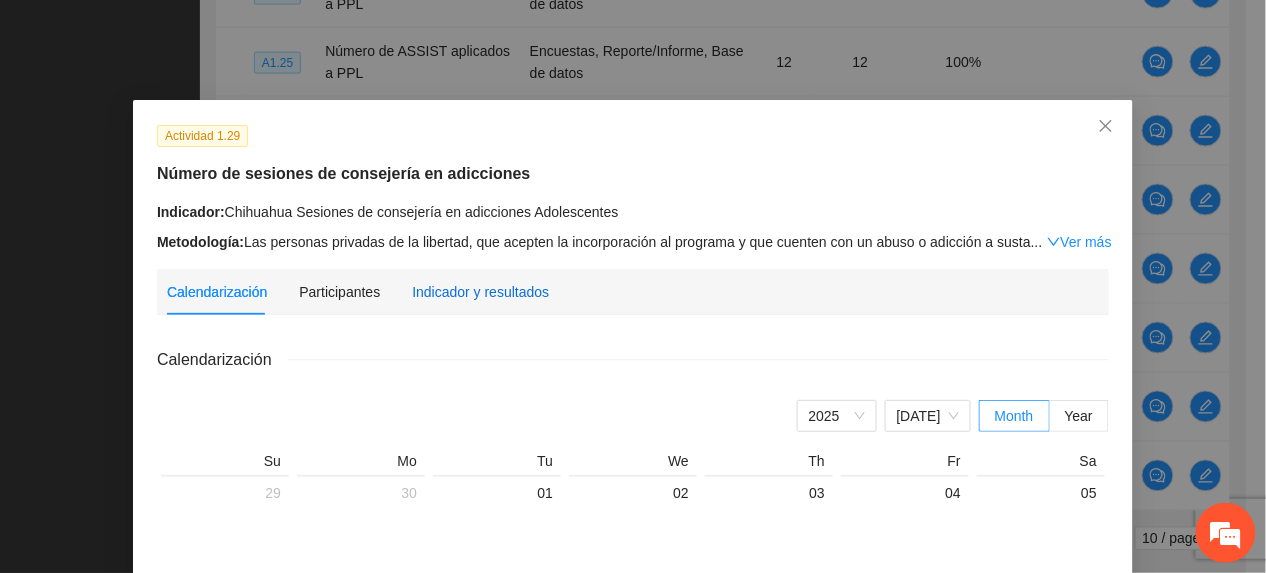 click on "Indicador y resultados" at bounding box center (480, 292) 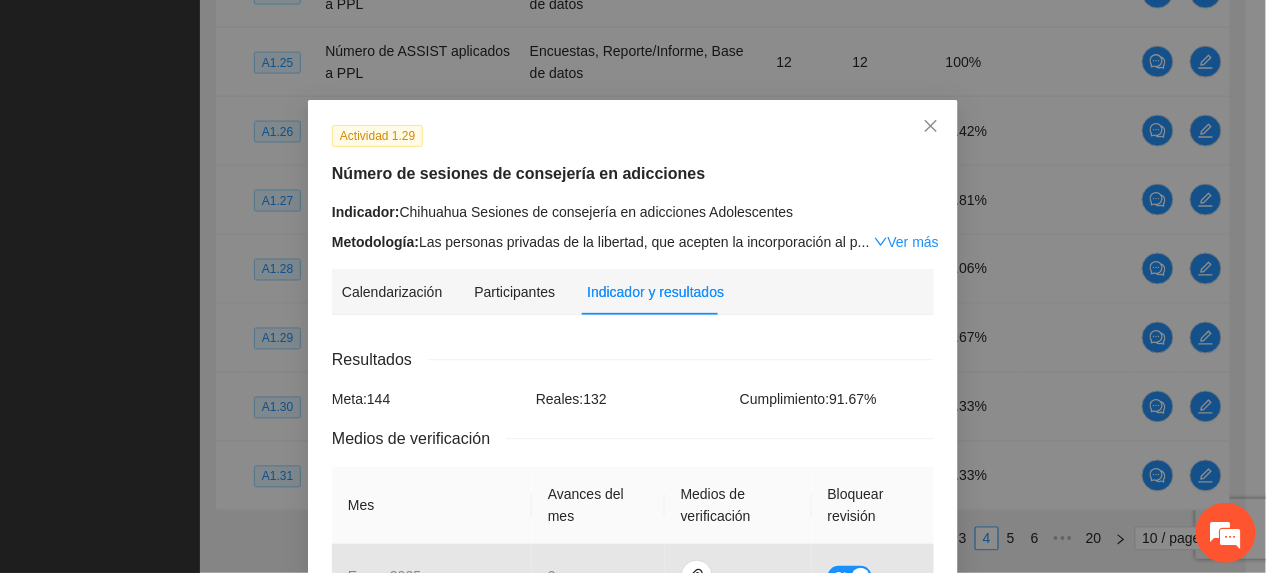 scroll, scrollTop: 493, scrollLeft: 0, axis: vertical 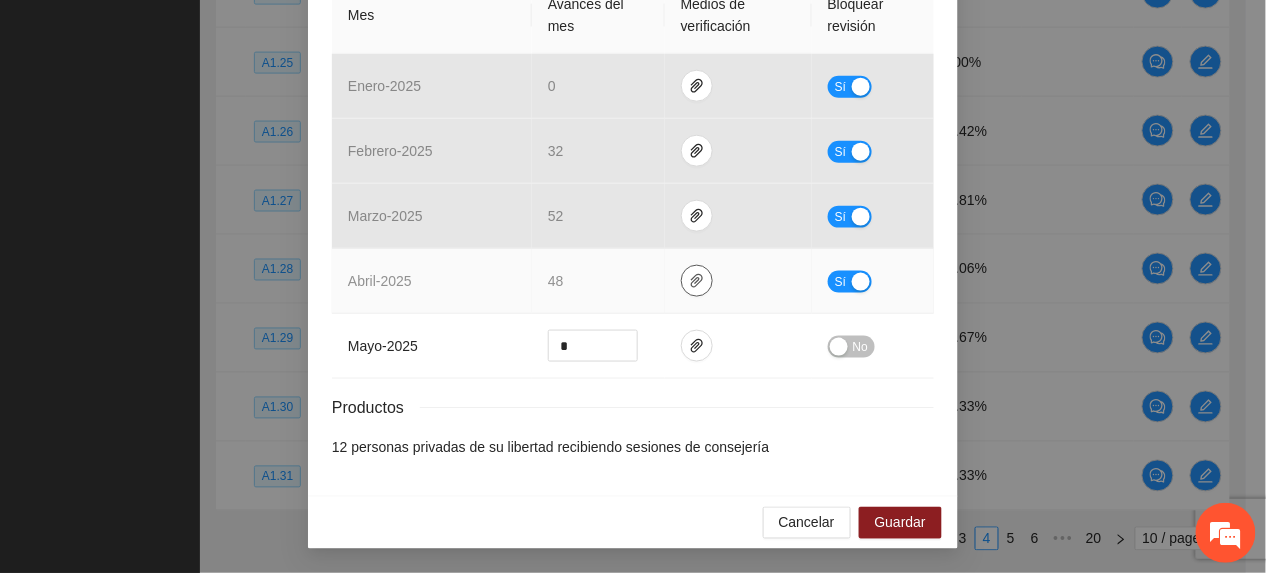 drag, startPoint x: 678, startPoint y: 272, endPoint x: 688, endPoint y: 292, distance: 22.36068 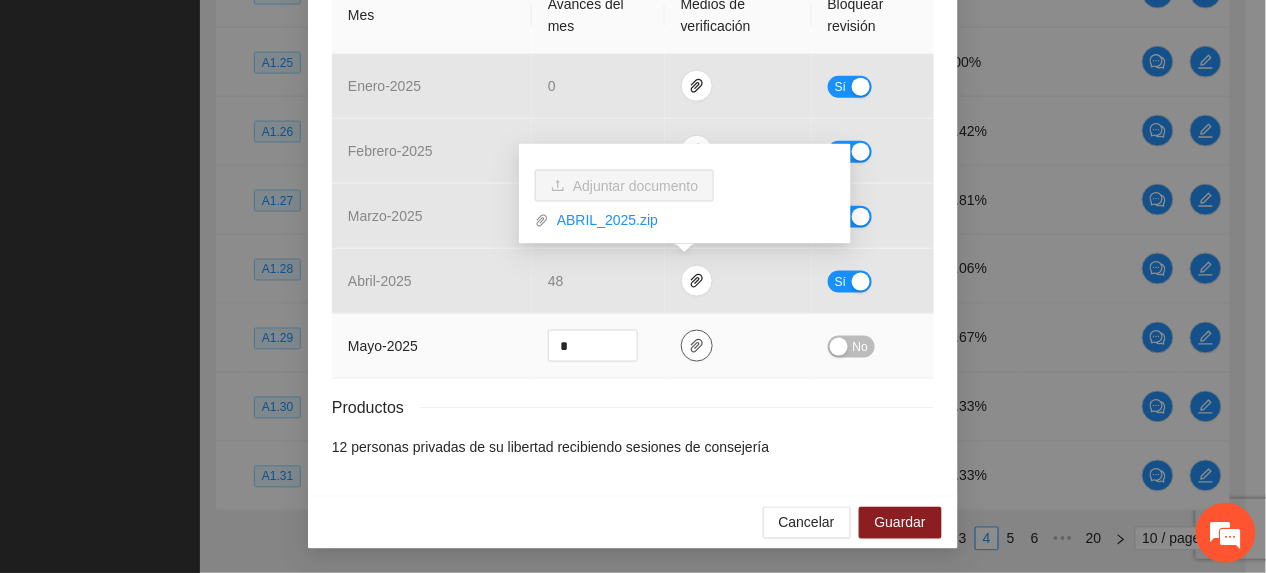 click 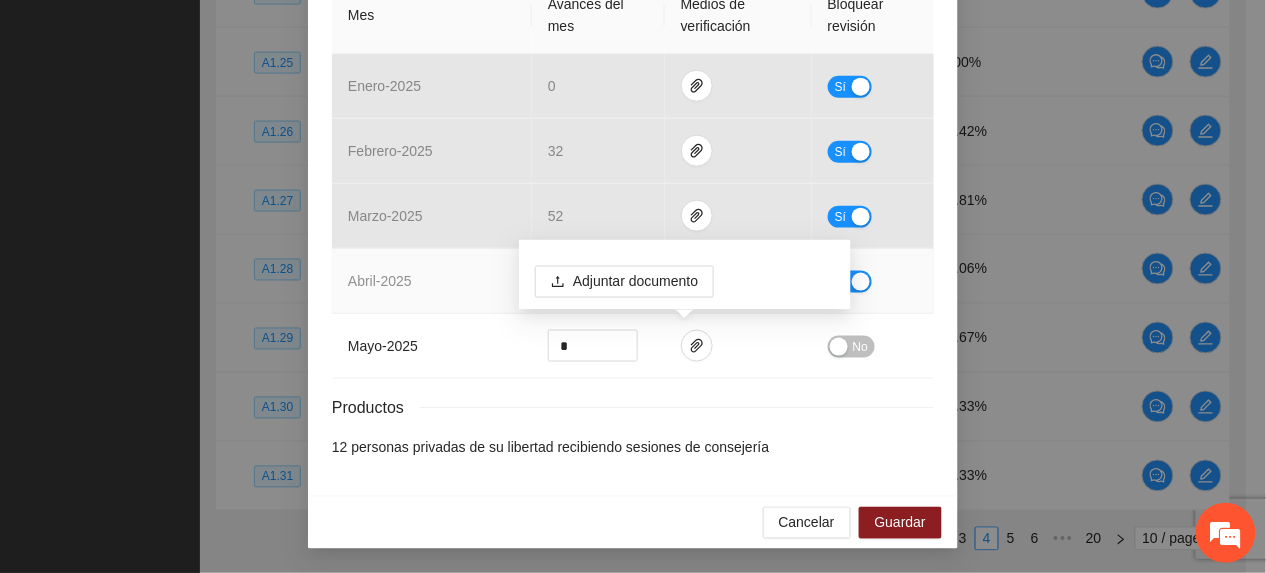 drag, startPoint x: 456, startPoint y: 264, endPoint x: 552, endPoint y: 289, distance: 99.20181 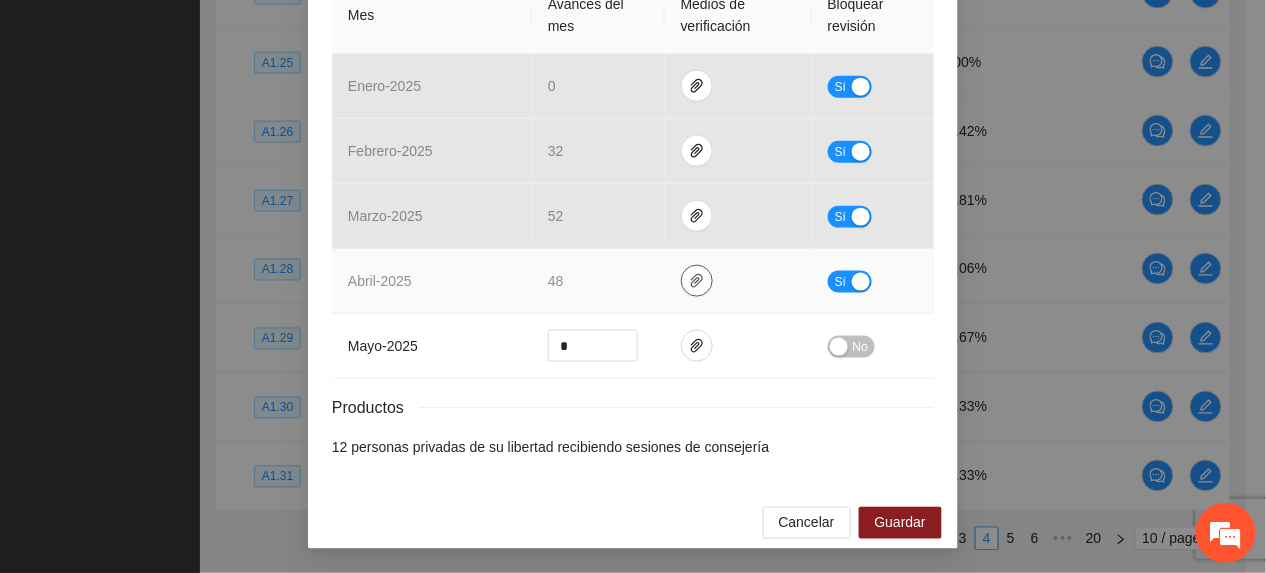 click 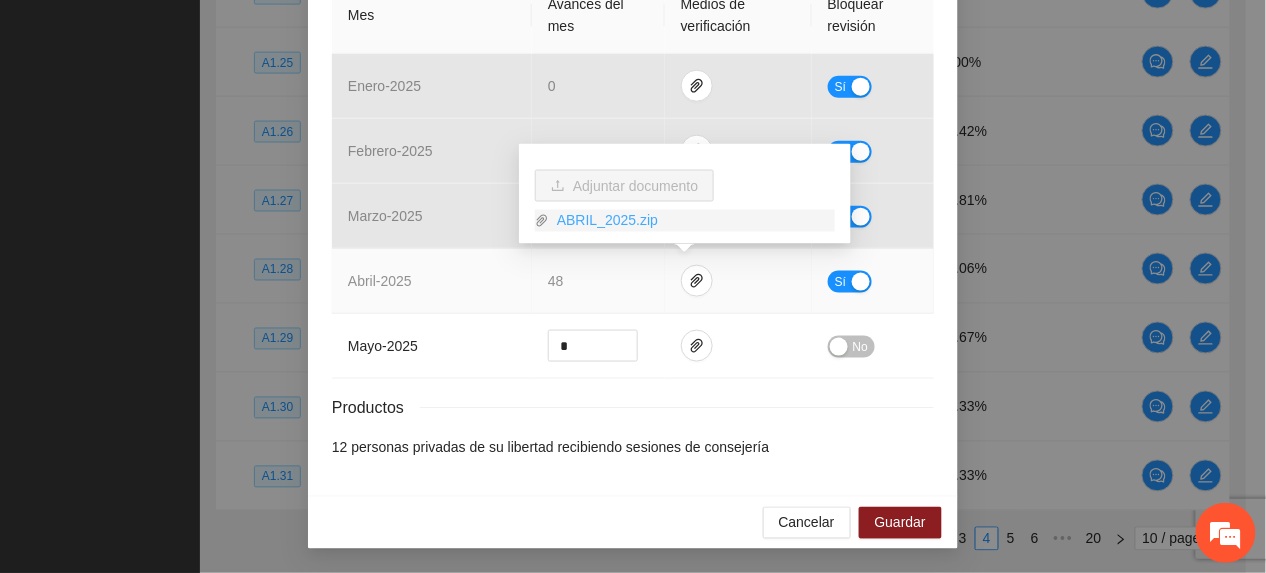 click on "ABRIL_2025.zip" at bounding box center (692, 221) 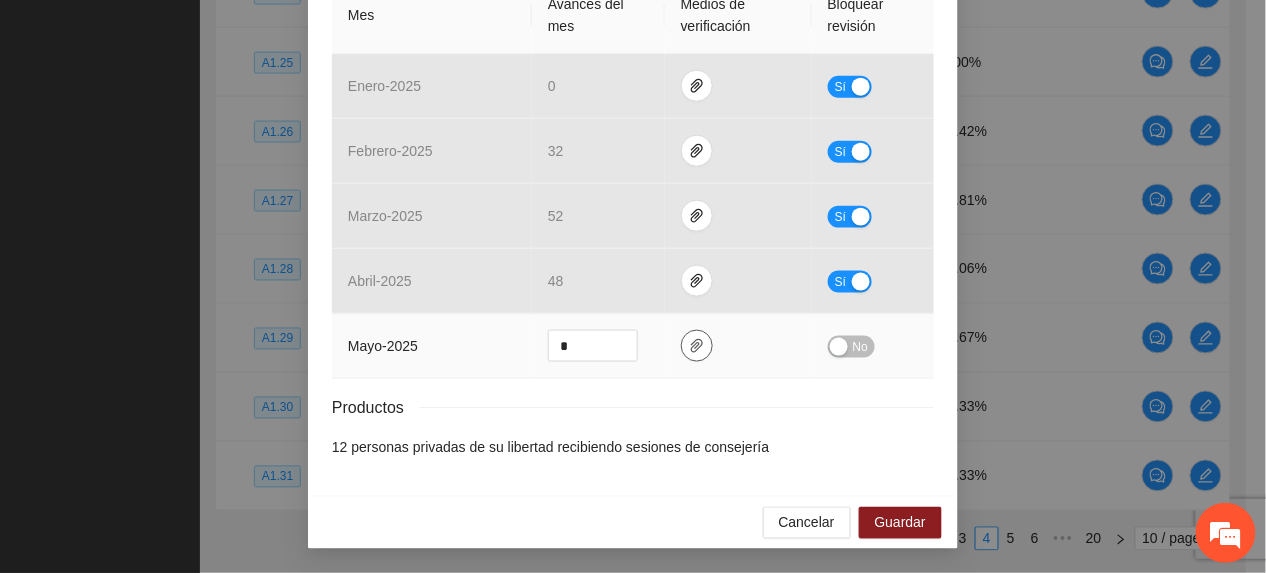 click 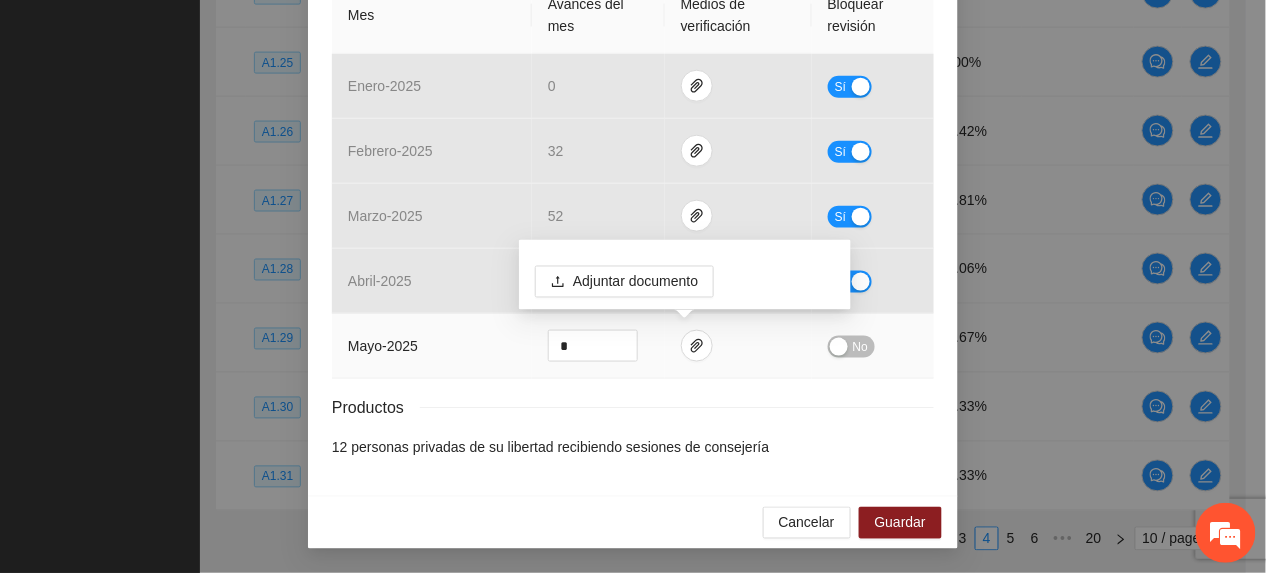 click on "No" at bounding box center (860, 347) 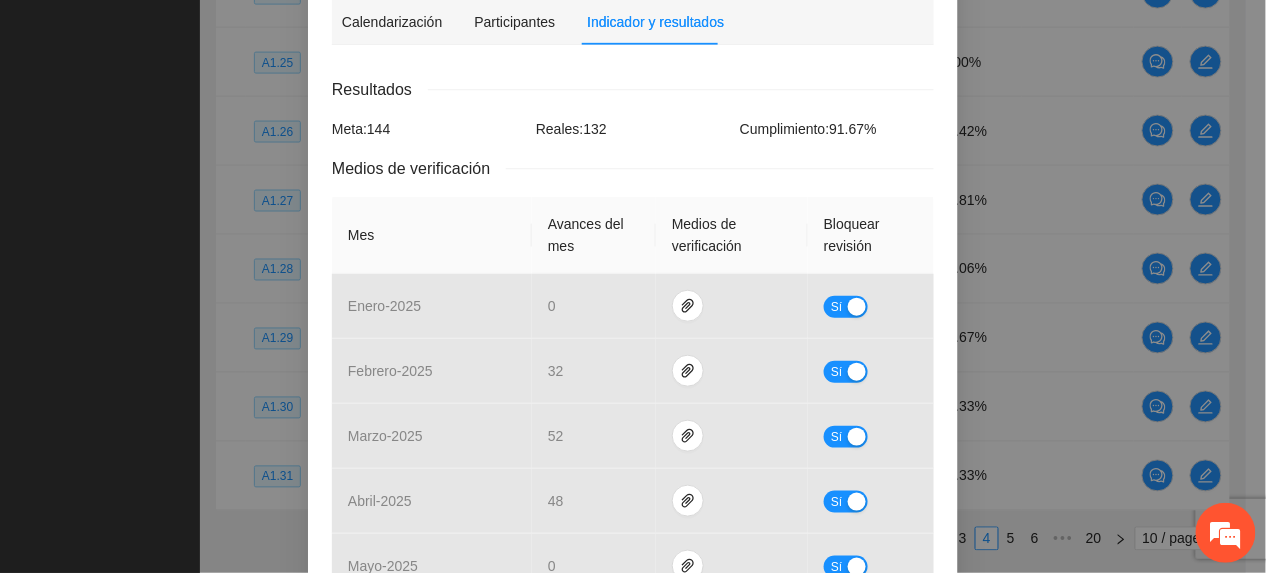 scroll, scrollTop: 225, scrollLeft: 0, axis: vertical 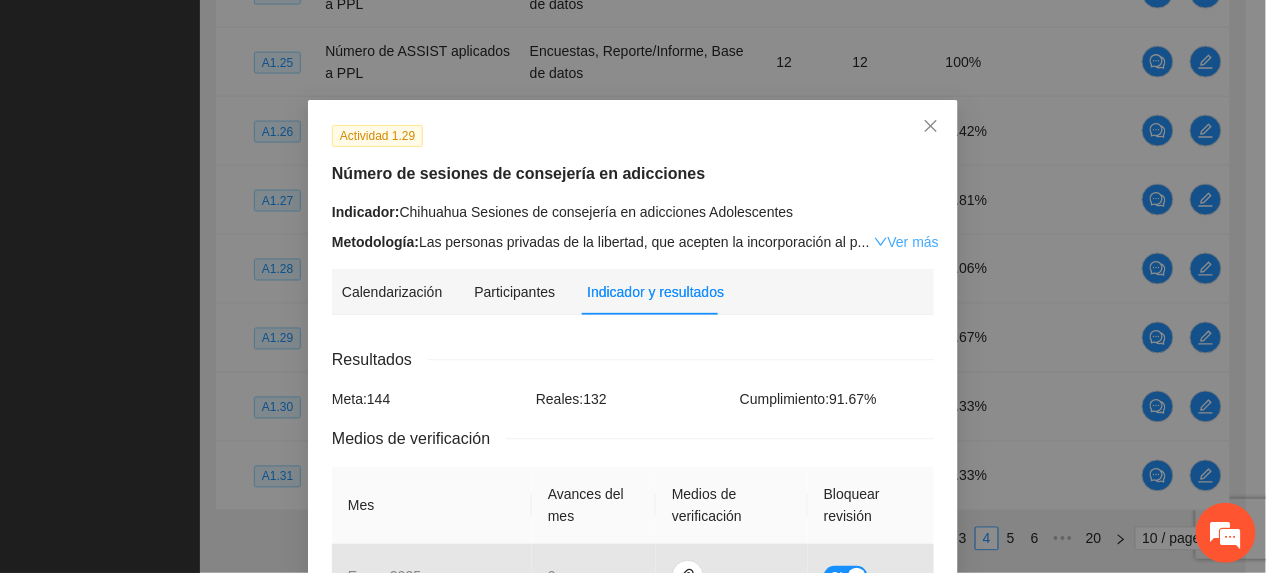 click 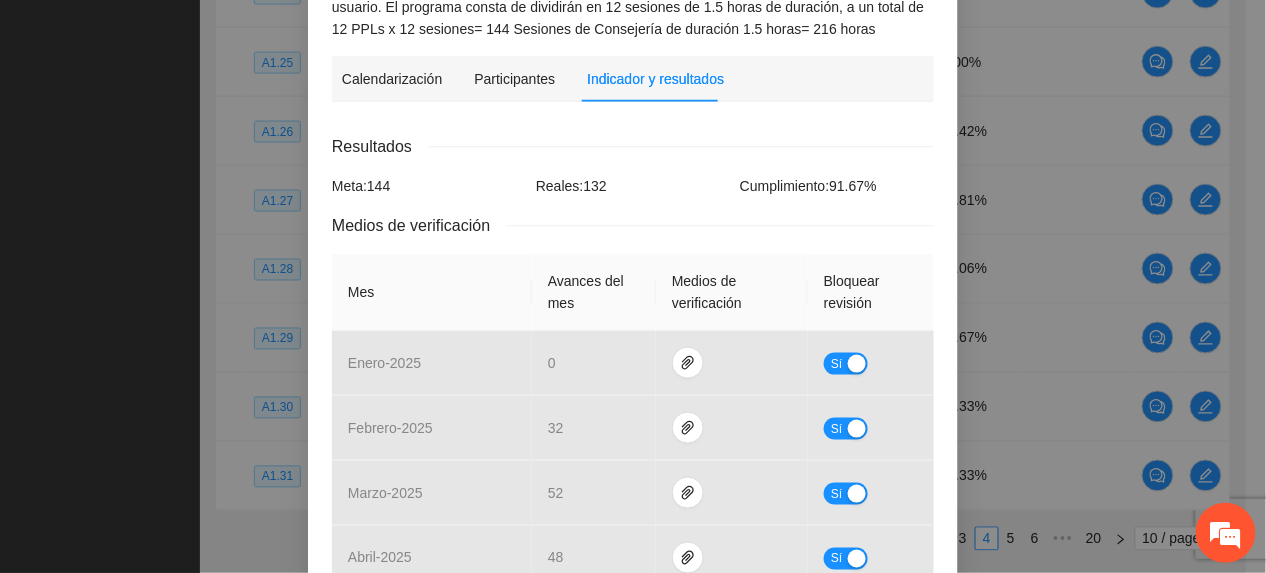 scroll, scrollTop: 668, scrollLeft: 0, axis: vertical 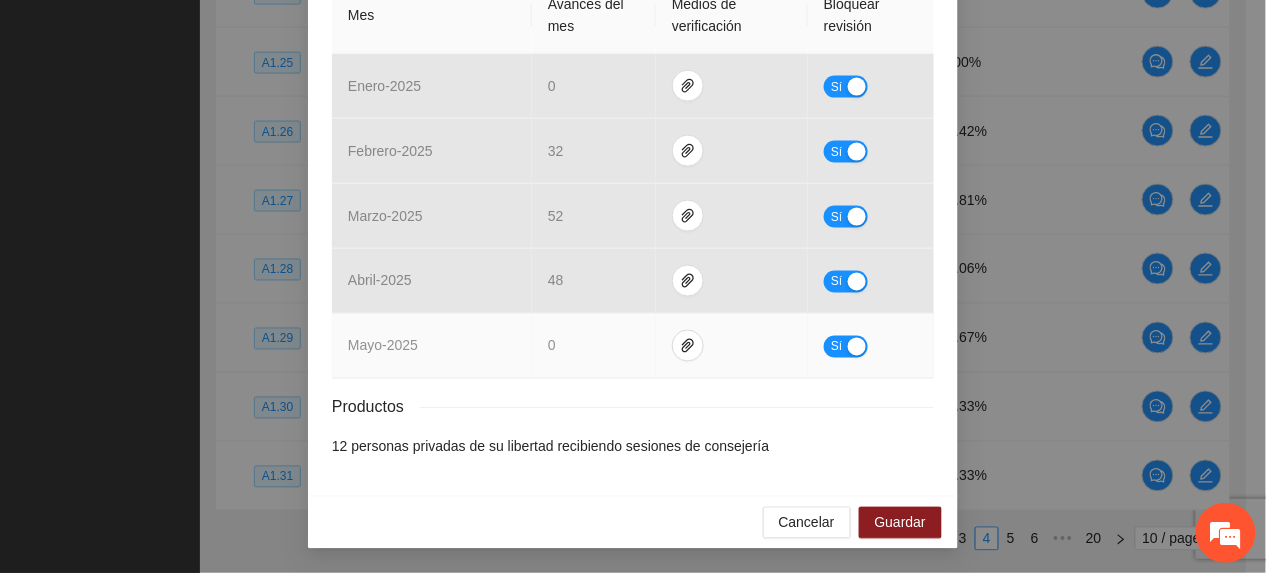 click on "Sí" at bounding box center (871, 346) 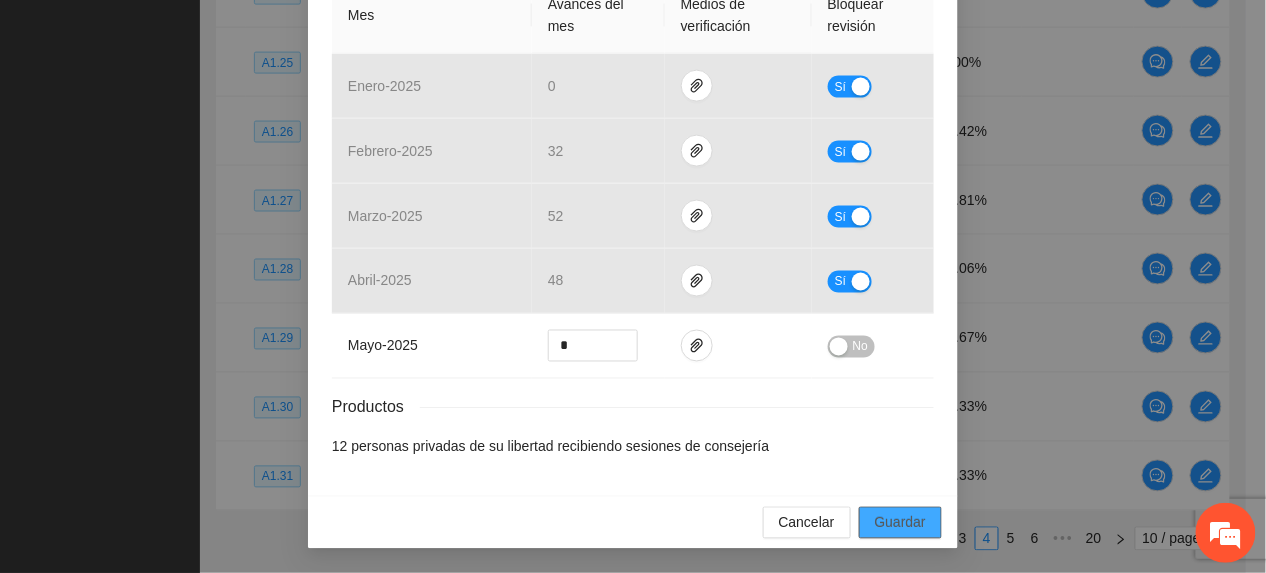 click on "Guardar" at bounding box center (900, 523) 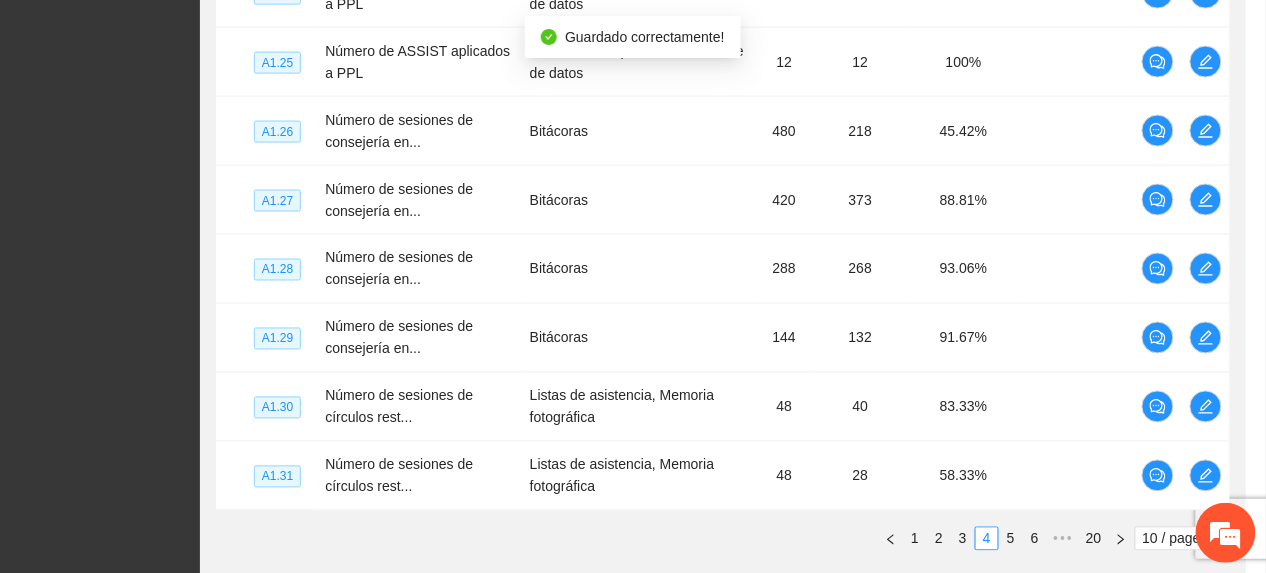 scroll, scrollTop: 569, scrollLeft: 0, axis: vertical 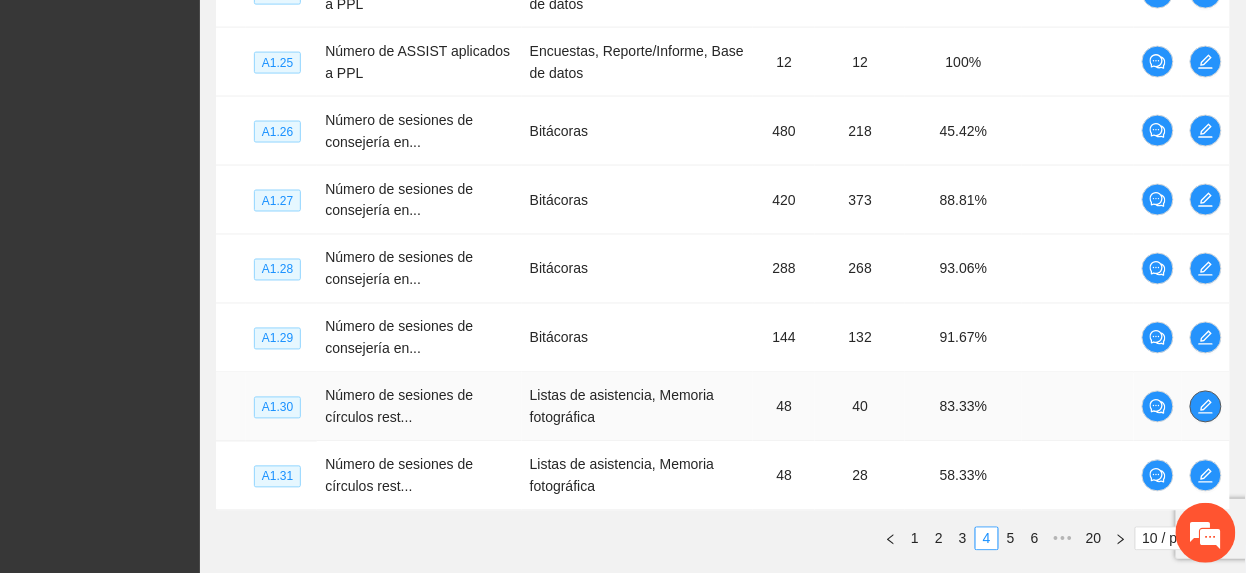 click 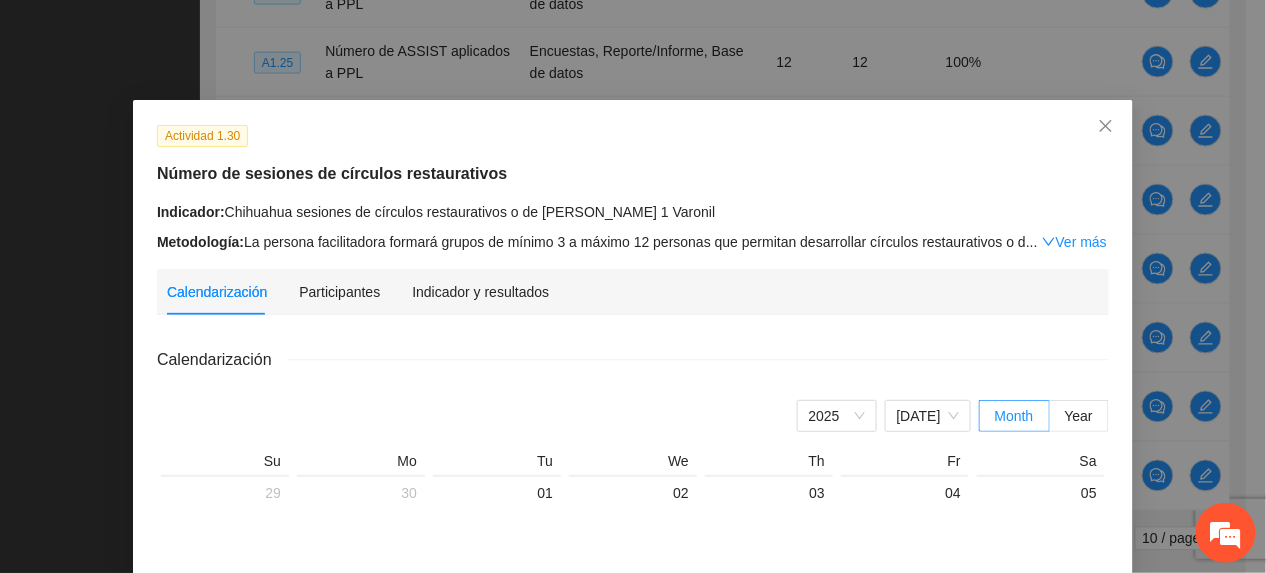 click on "Indicador y resultados" at bounding box center [480, 292] 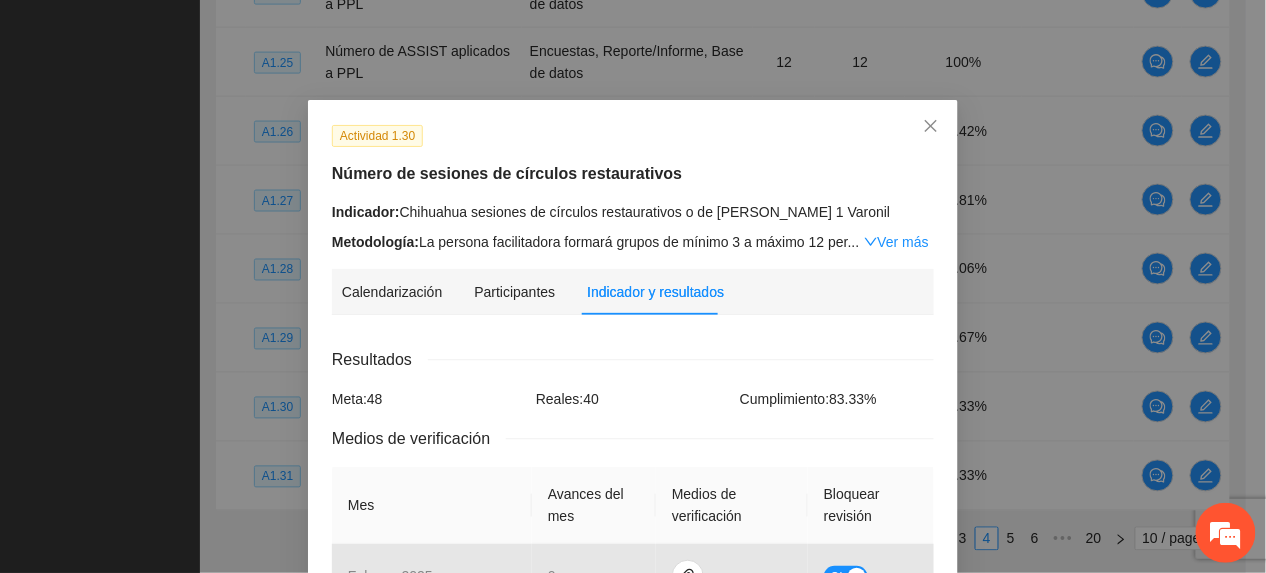 scroll, scrollTop: 426, scrollLeft: 0, axis: vertical 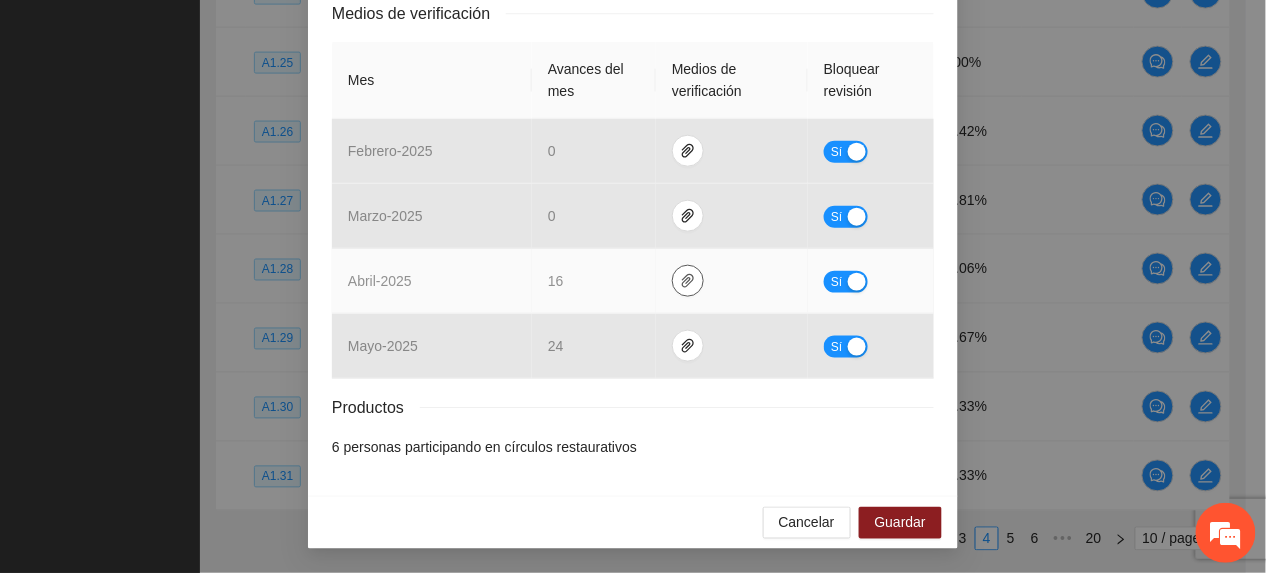 click at bounding box center [688, 281] 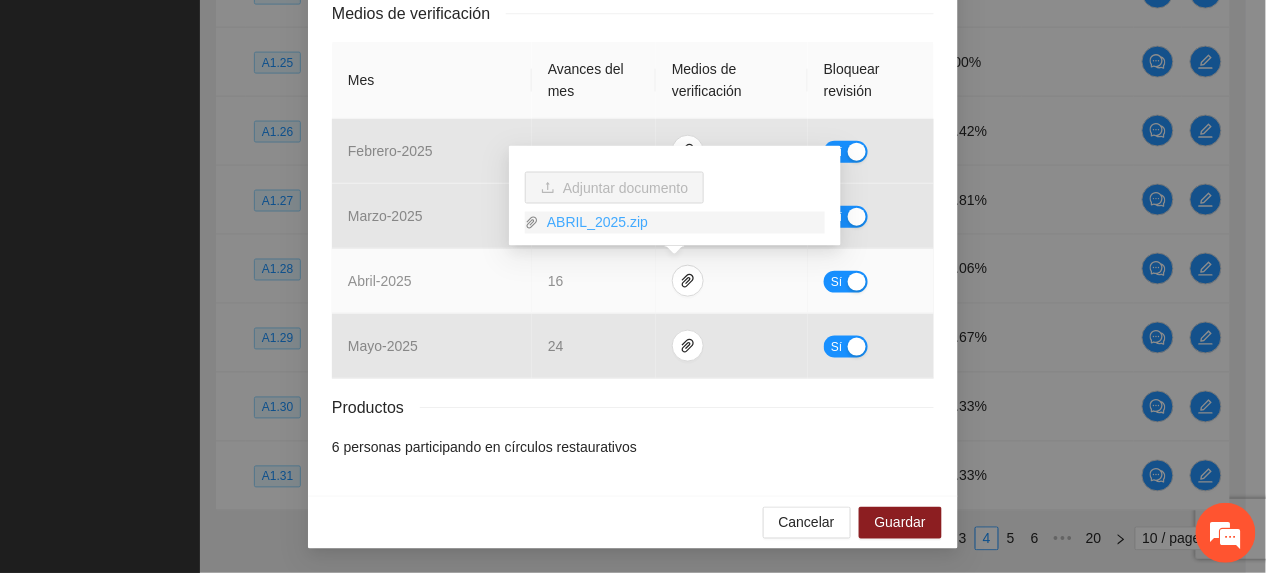 click on "ABRIL_2025.zip" at bounding box center (682, 223) 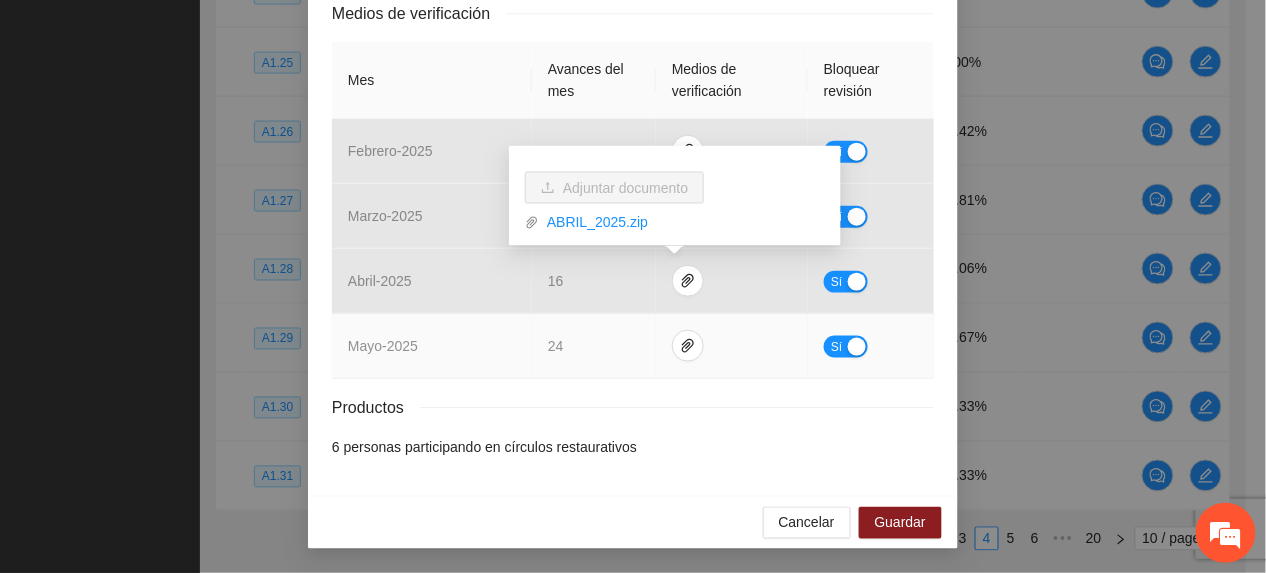 drag, startPoint x: 574, startPoint y: 364, endPoint x: 588, endPoint y: 360, distance: 14.56022 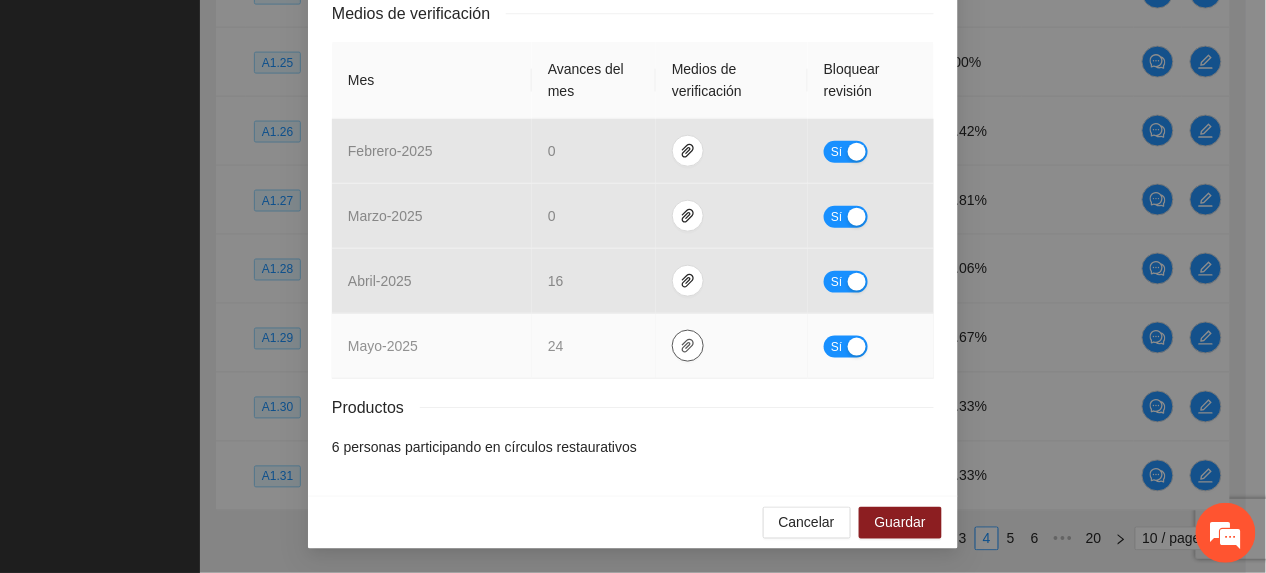click at bounding box center (688, 346) 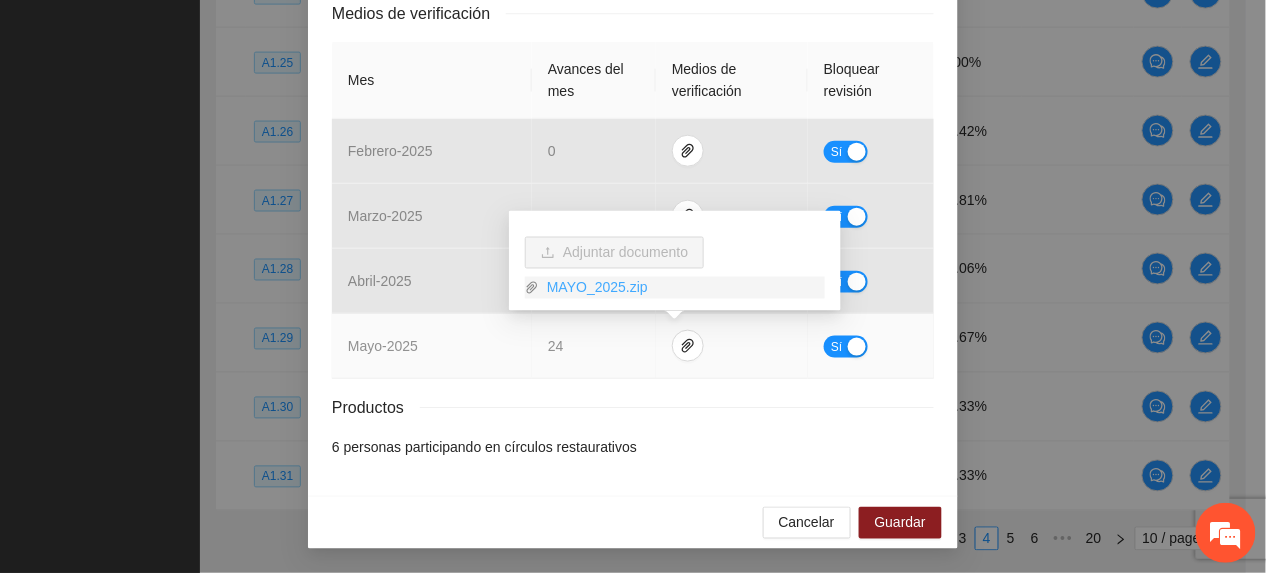 click on "MAYO_2025.zip" at bounding box center [682, 288] 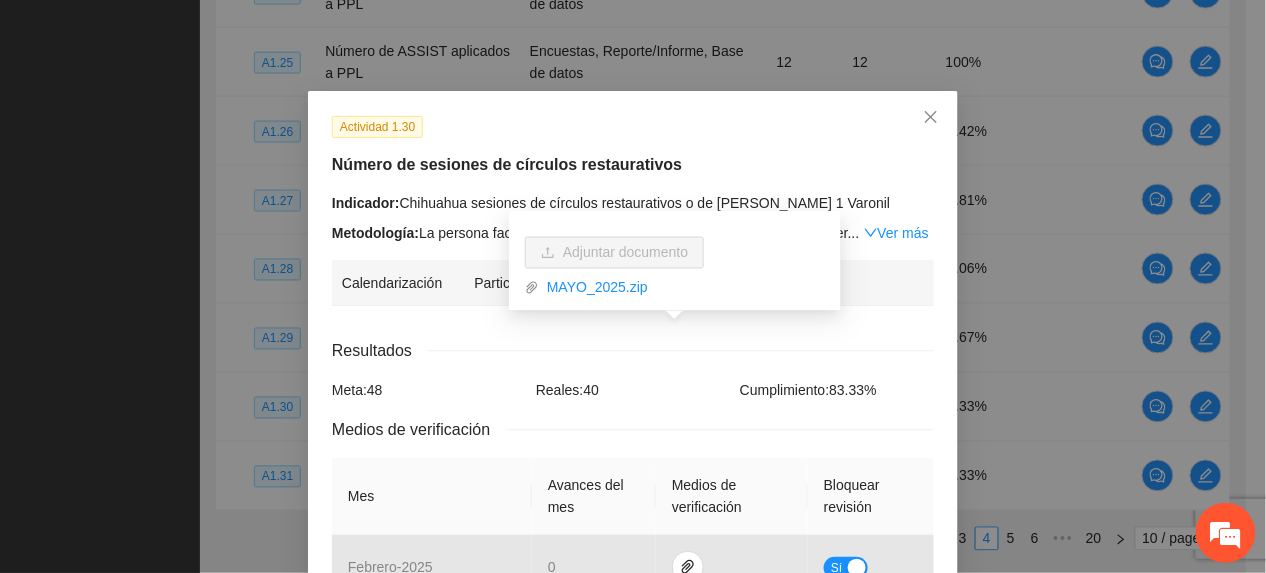 scroll, scrollTop: 0, scrollLeft: 0, axis: both 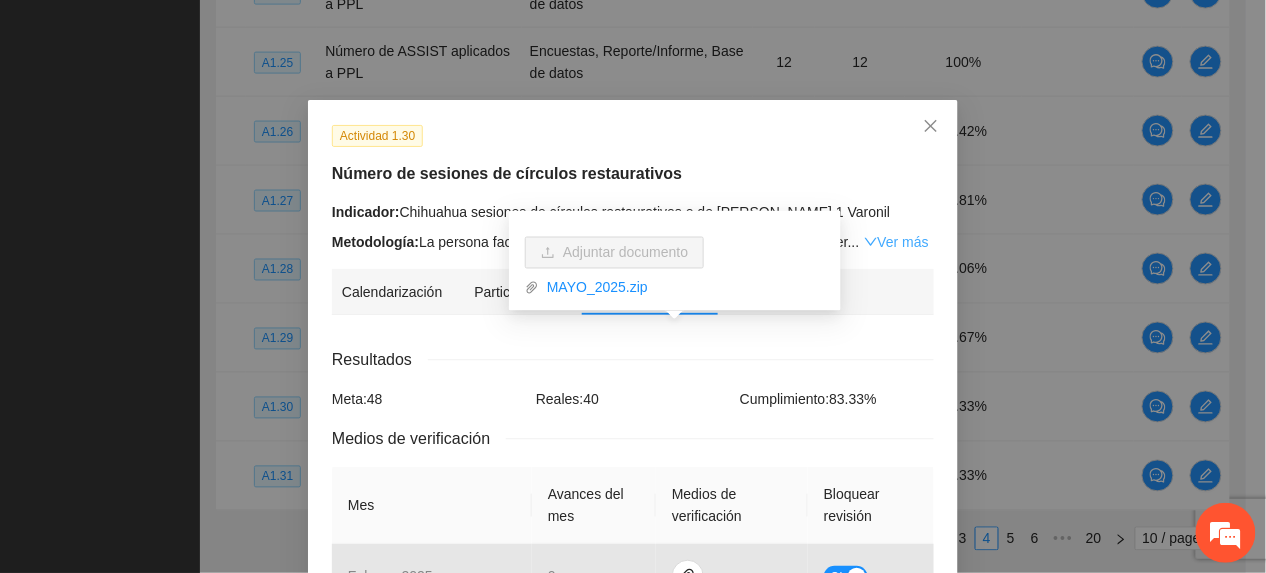 click on "Ver más" at bounding box center [896, 242] 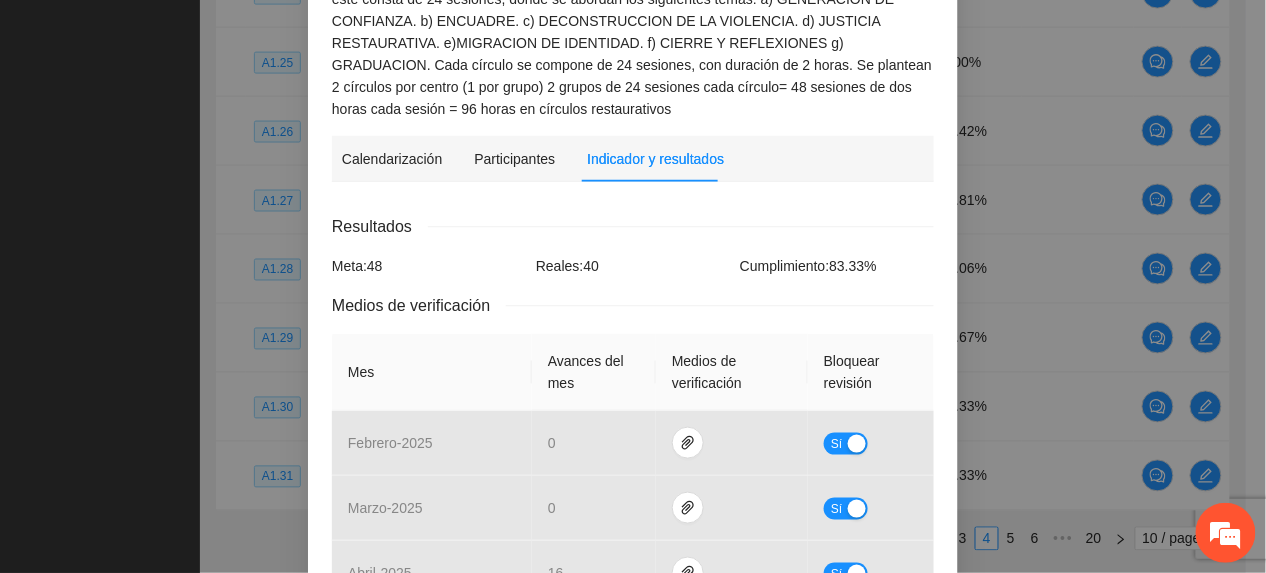 scroll, scrollTop: 0, scrollLeft: 0, axis: both 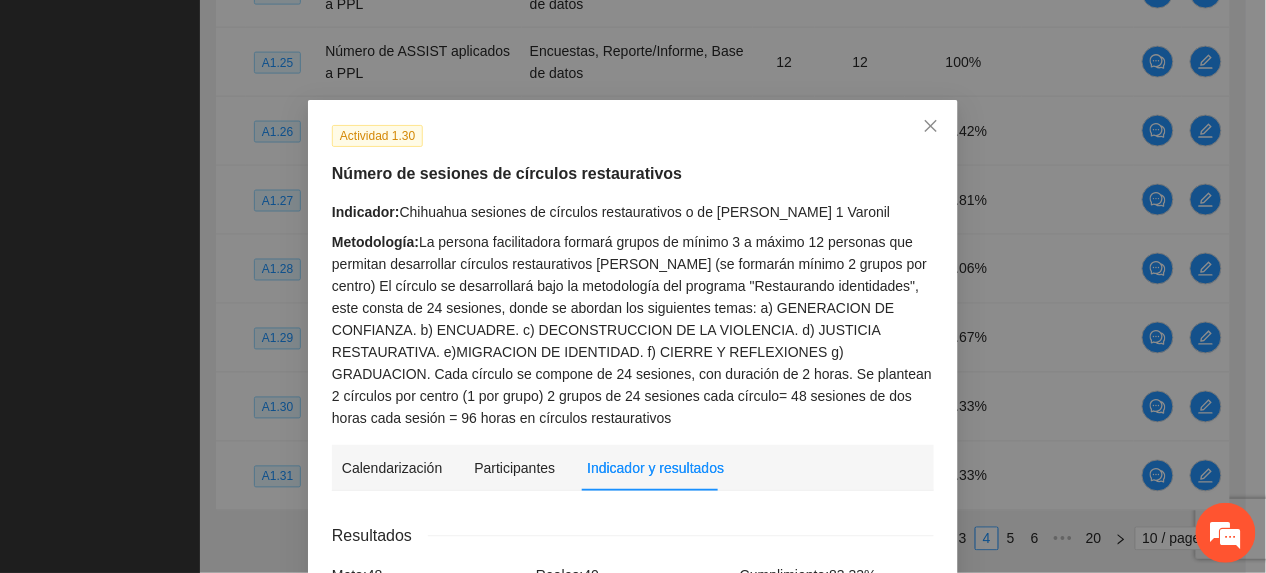 drag, startPoint x: 805, startPoint y: 113, endPoint x: 822, endPoint y: 126, distance: 21.400934 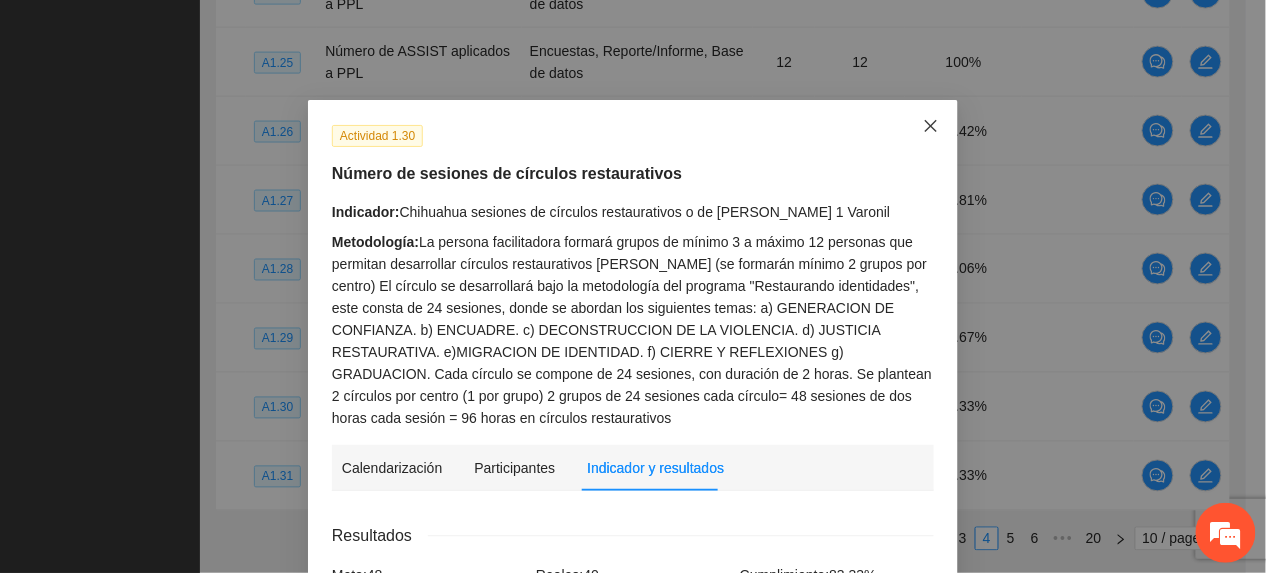 click at bounding box center [931, 127] 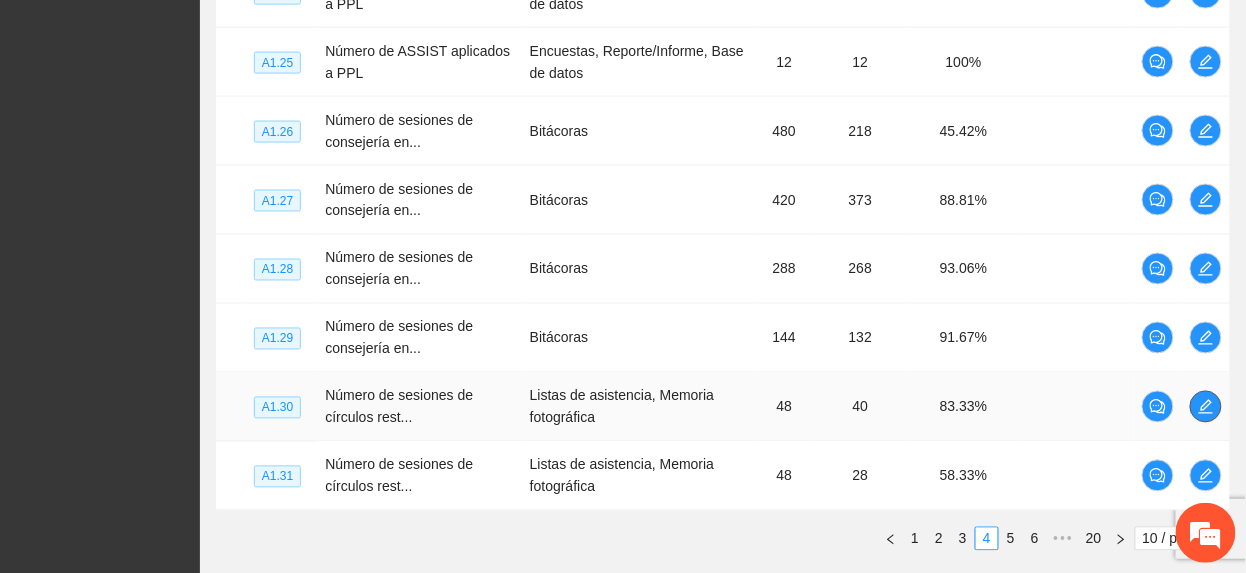 click at bounding box center [1206, 407] 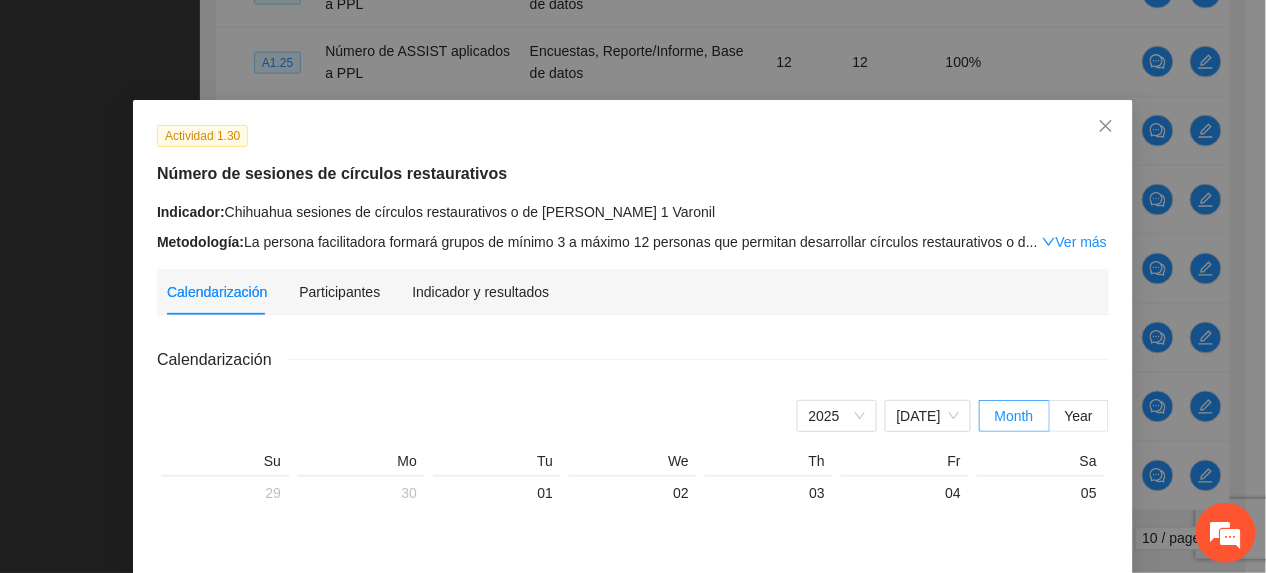 click on "Ver más" at bounding box center [1074, 242] 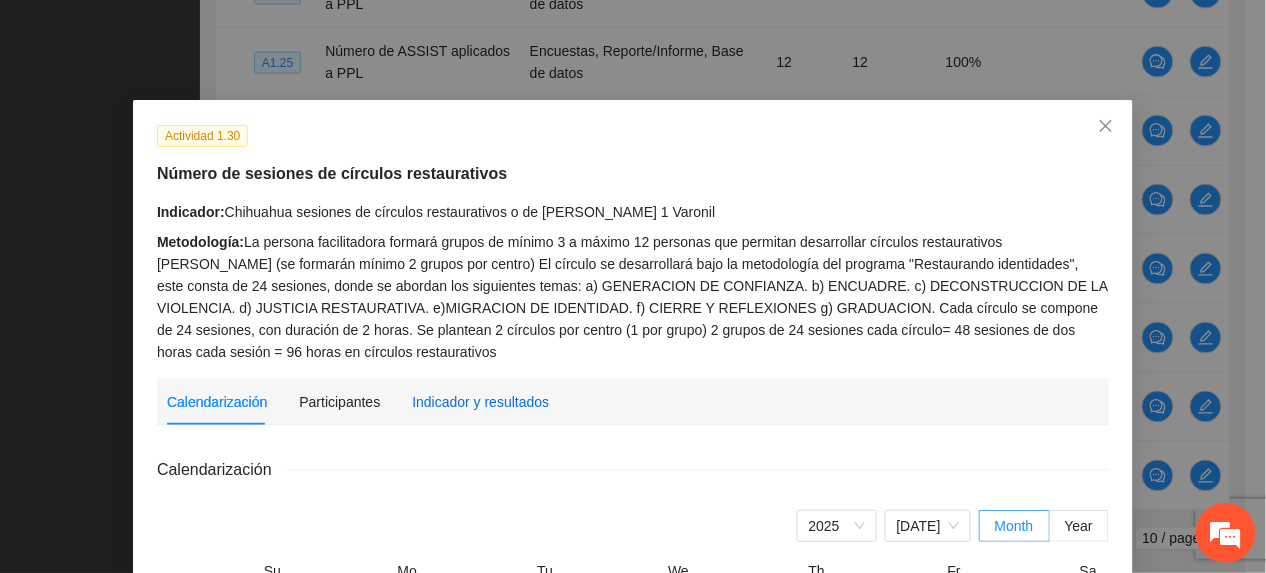 click on "Indicador y resultados" at bounding box center (480, 402) 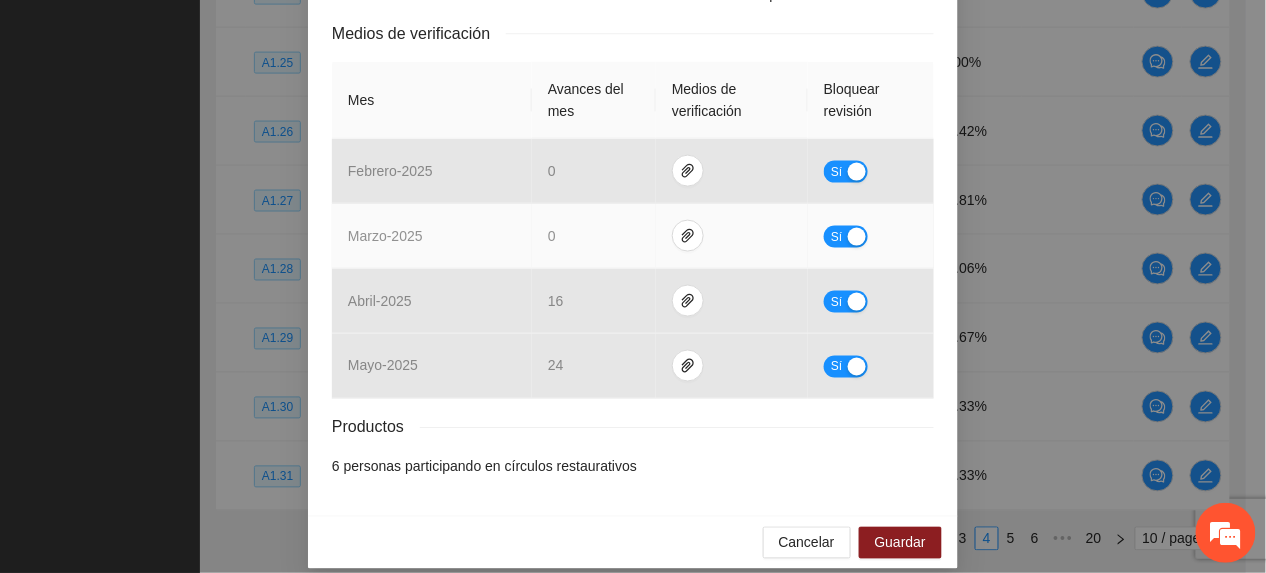scroll, scrollTop: 0, scrollLeft: 0, axis: both 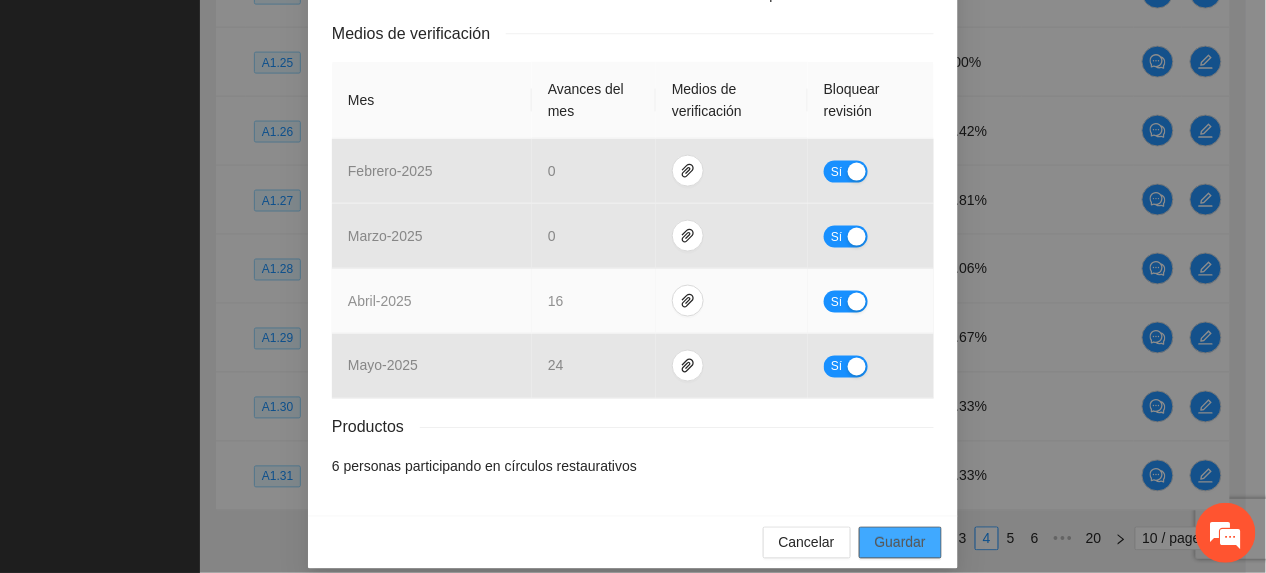 drag, startPoint x: 886, startPoint y: 514, endPoint x: 790, endPoint y: 252, distance: 279.03406 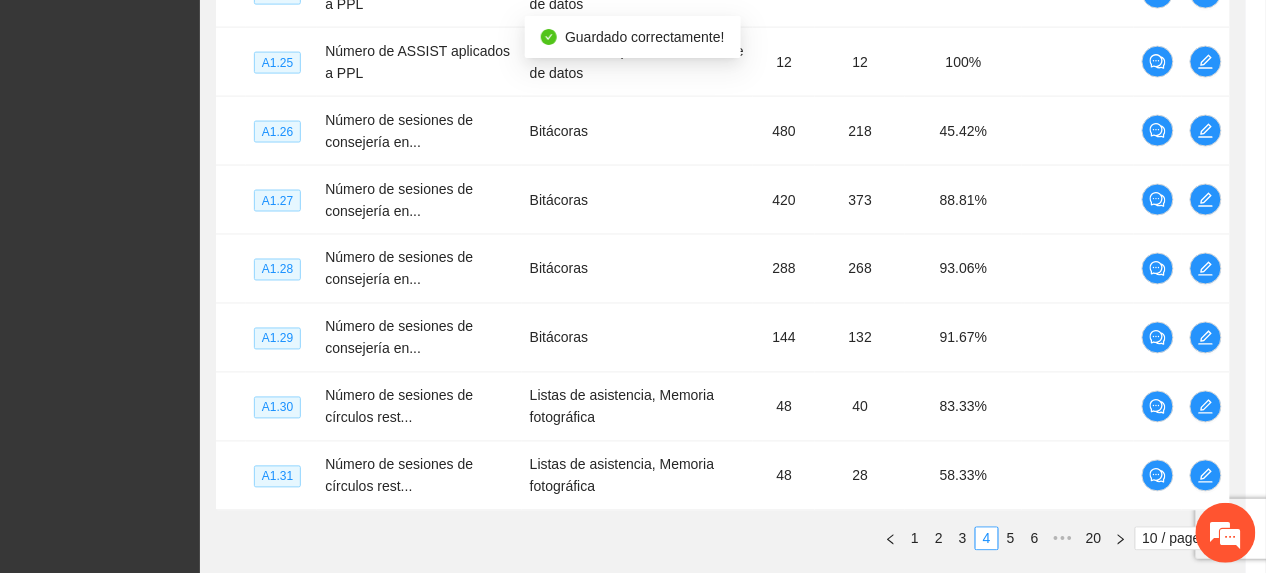 scroll, scrollTop: 481, scrollLeft: 0, axis: vertical 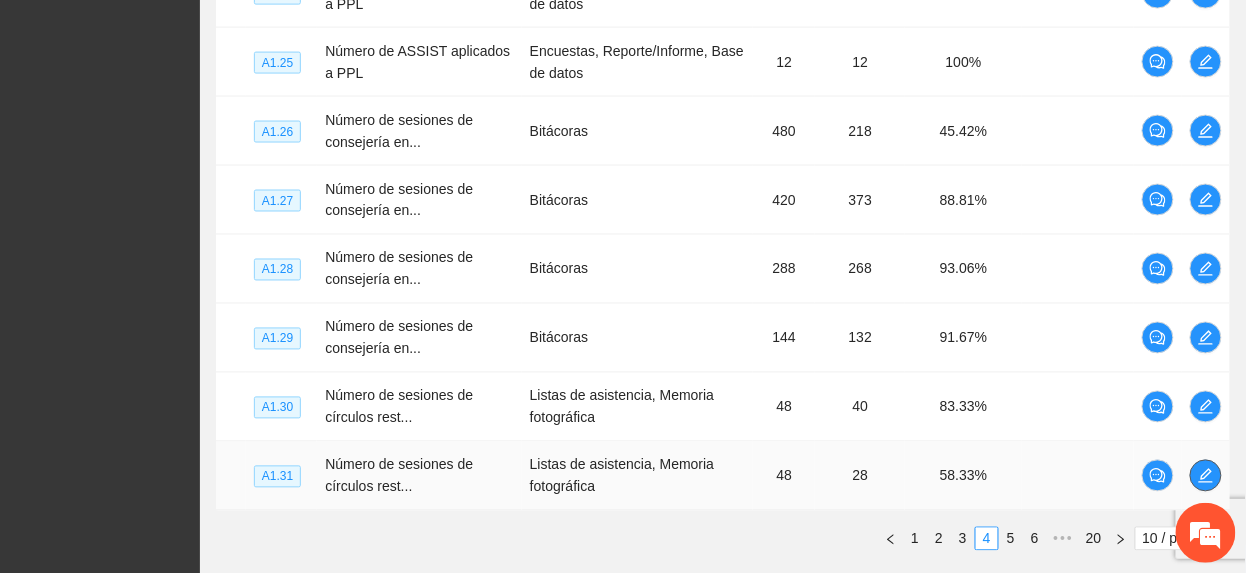 click at bounding box center (1206, 476) 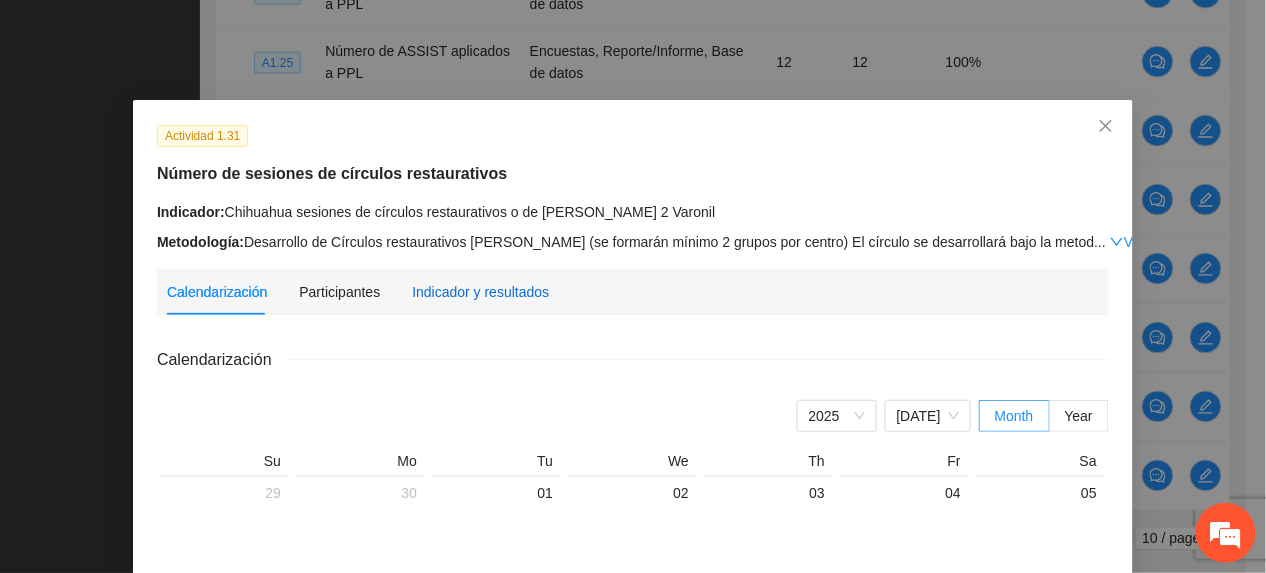 click on "Indicador y resultados" at bounding box center [480, 292] 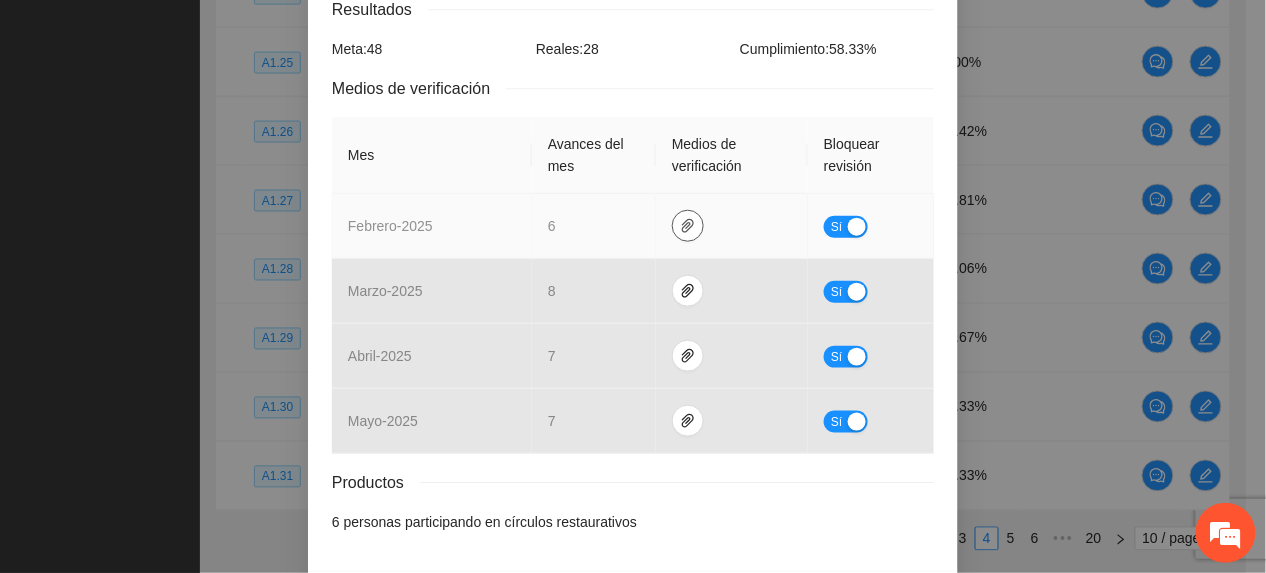 scroll, scrollTop: 293, scrollLeft: 0, axis: vertical 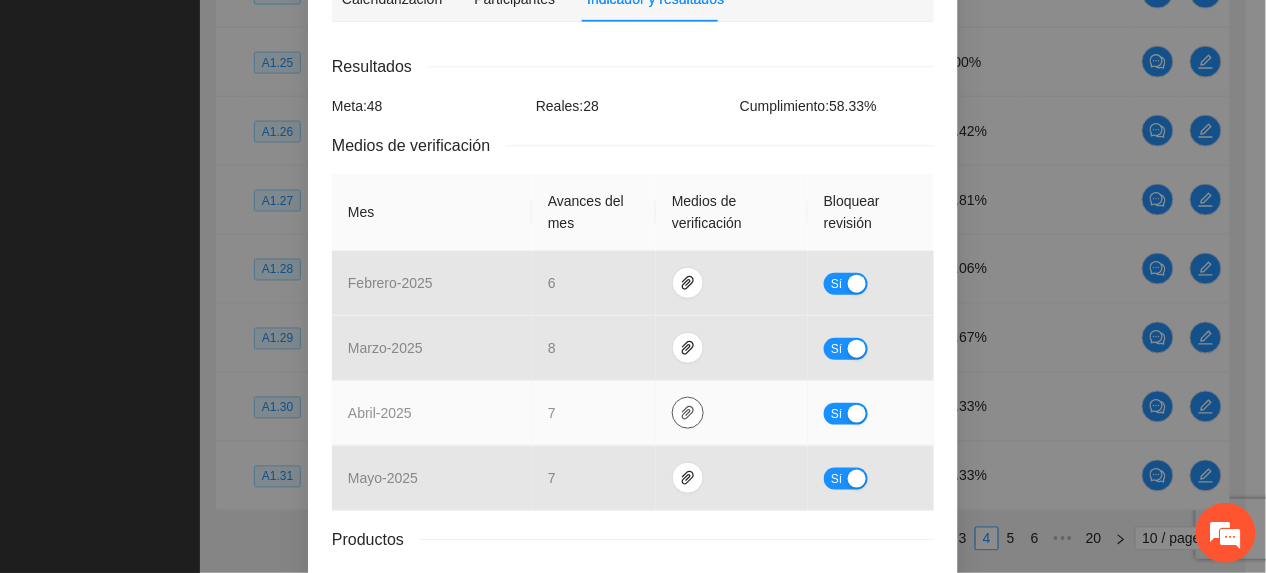 click at bounding box center (688, 413) 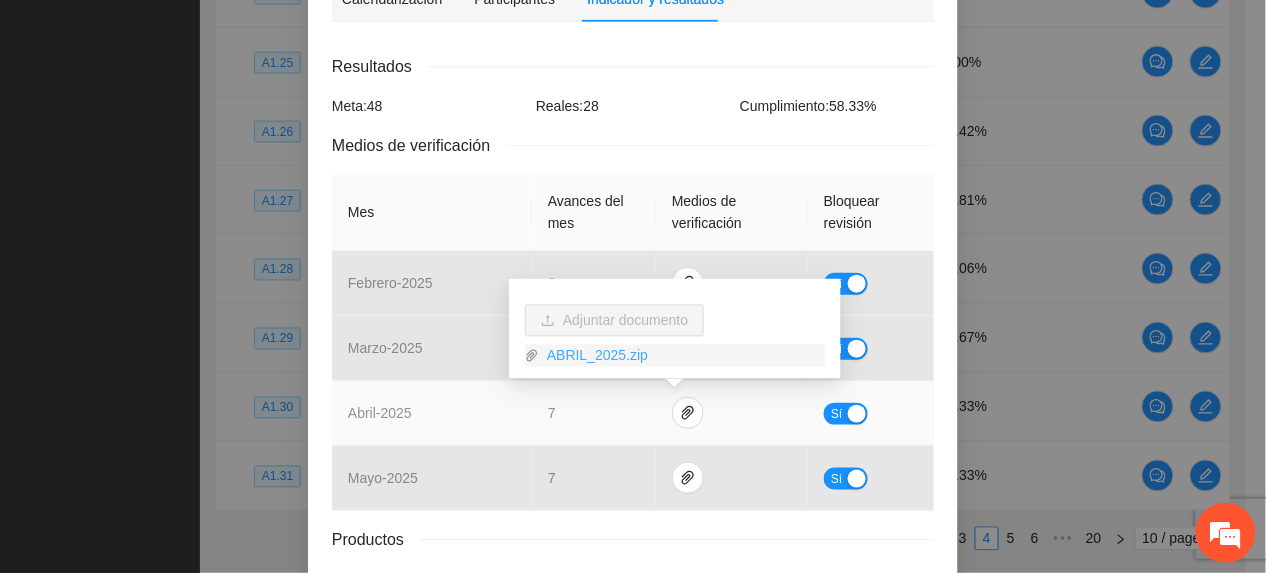 click on "ABRIL_2025.zip" at bounding box center (682, 356) 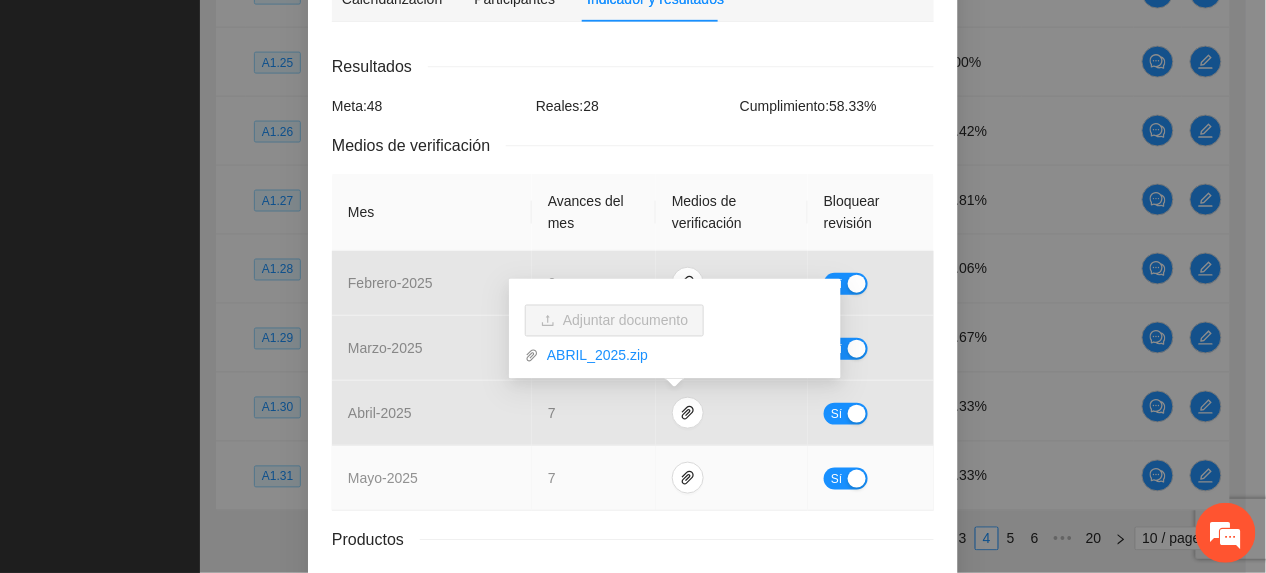 drag, startPoint x: 549, startPoint y: 460, endPoint x: 581, endPoint y: 470, distance: 33.526108 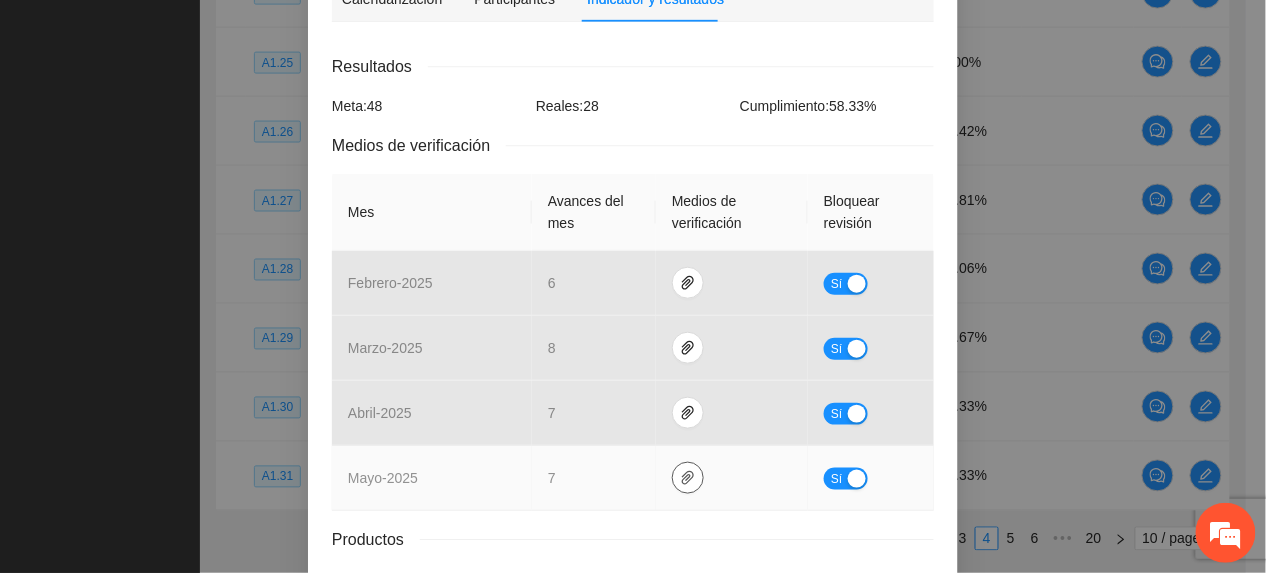 click 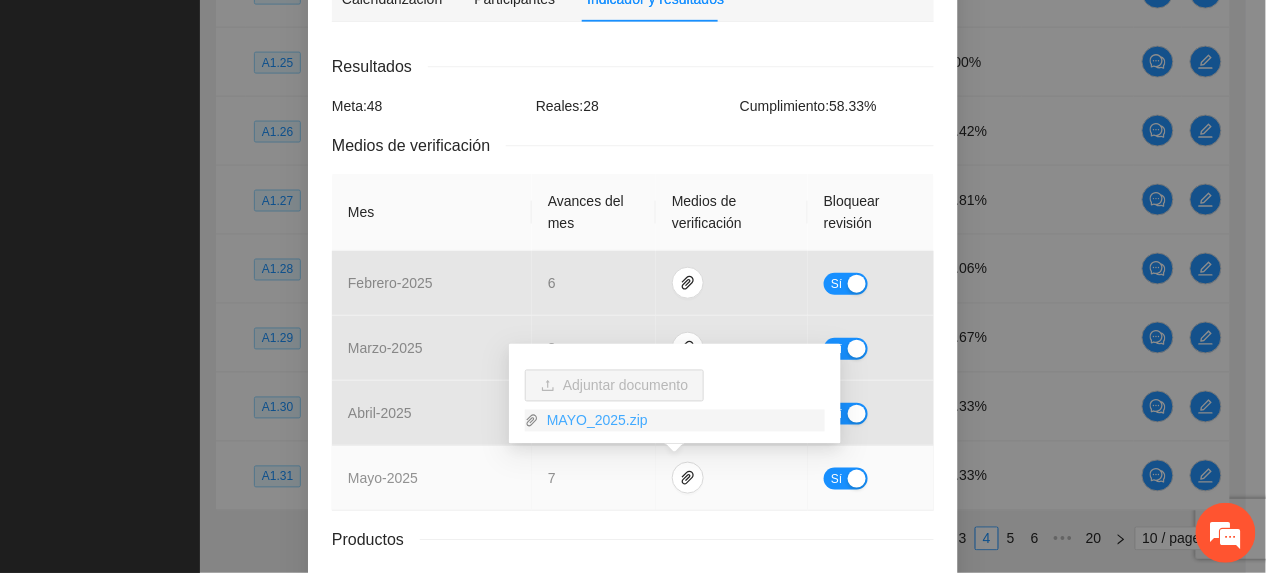 click on "MAYO_2025.zip" at bounding box center [682, 421] 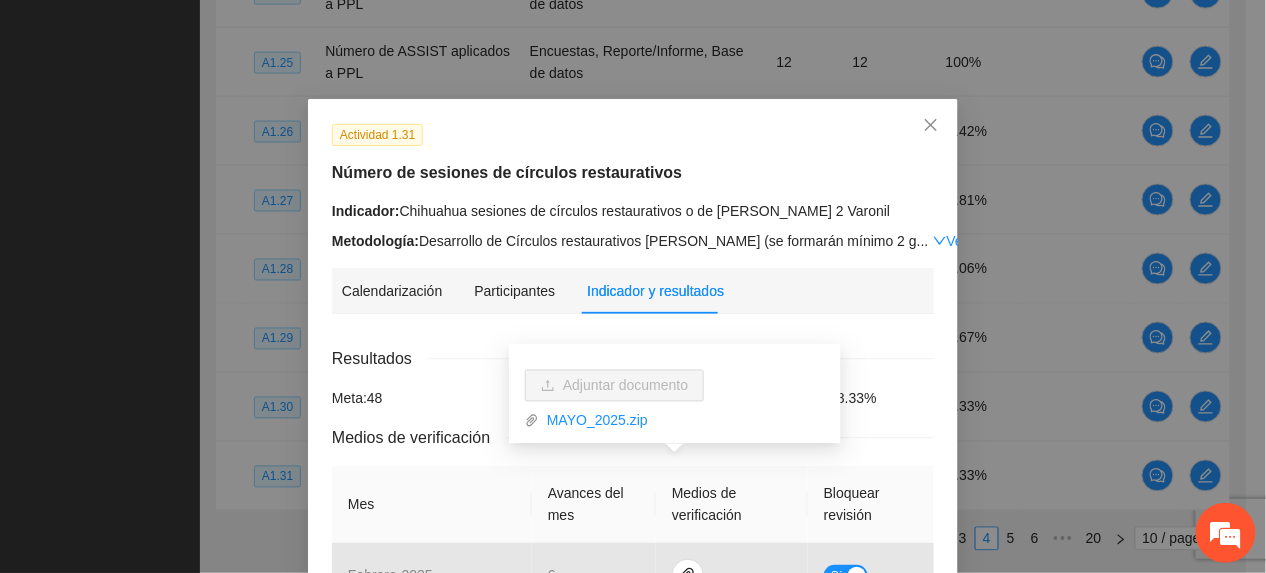 scroll, scrollTop: 0, scrollLeft: 0, axis: both 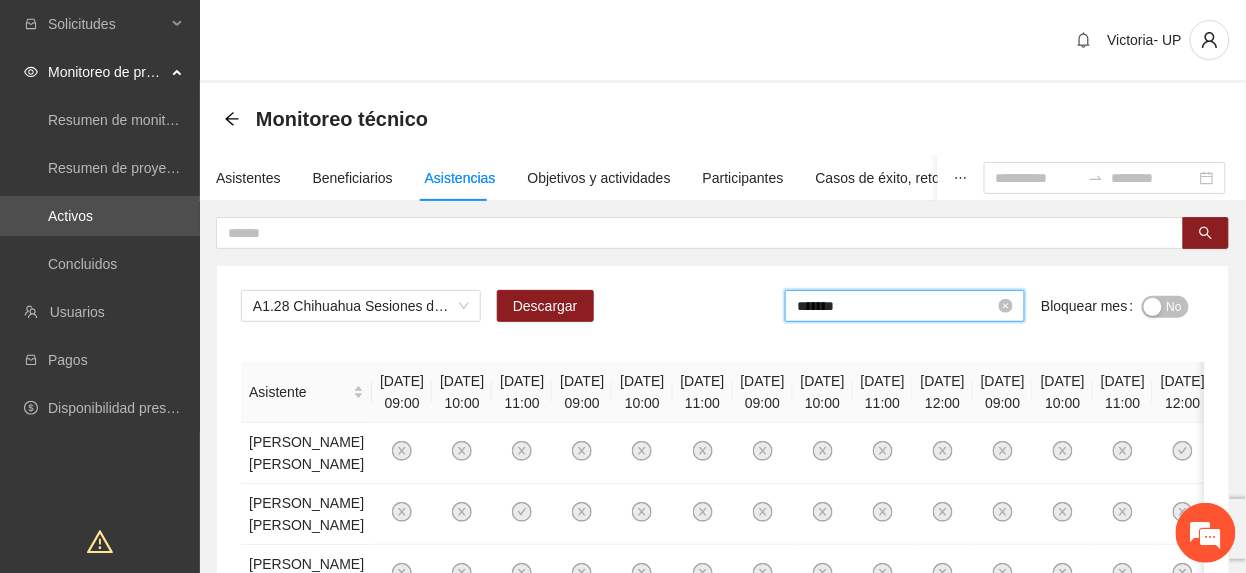 click on "*******" at bounding box center (896, 306) 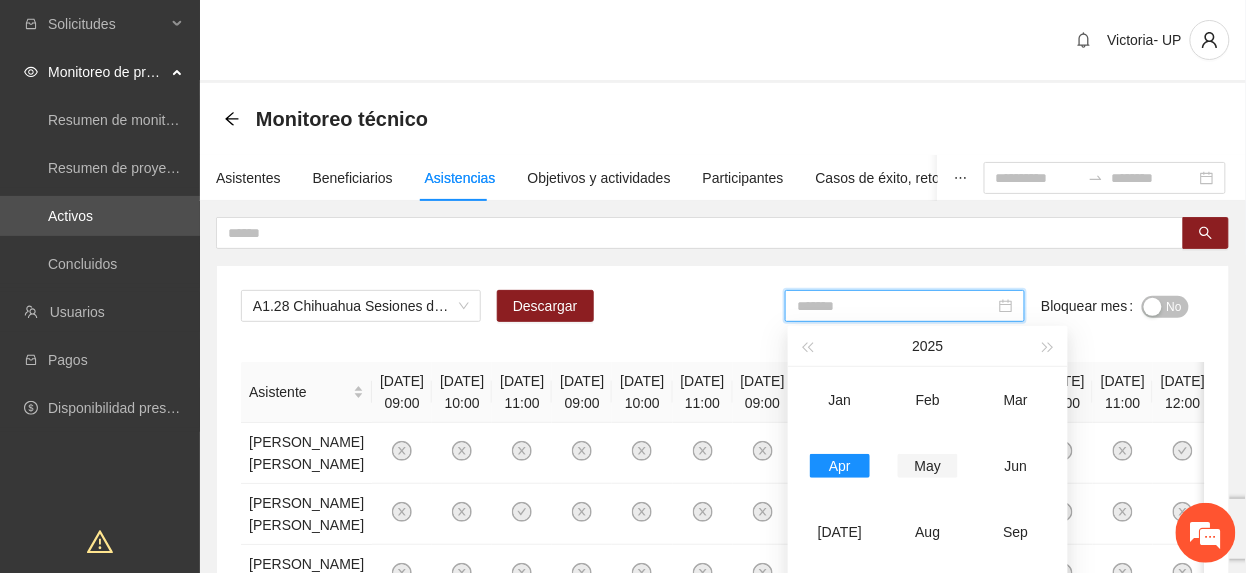 click on "May" at bounding box center (928, 466) 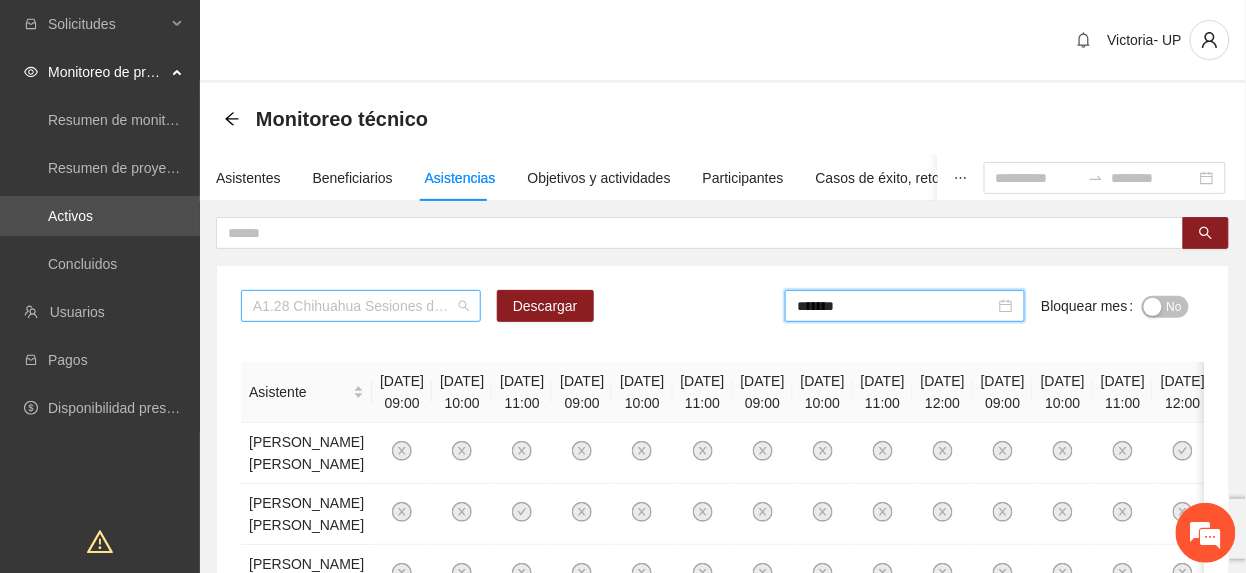 click on "A1.28 Chihuahua Sesiones de consejería en adicciones Femenil" at bounding box center (361, 306) 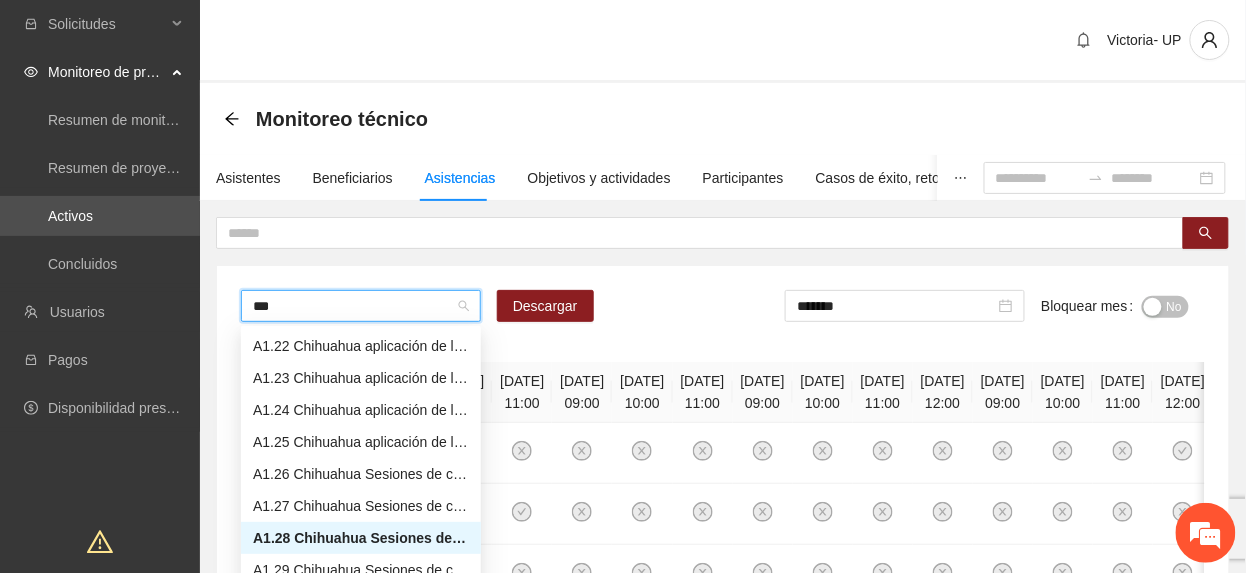 scroll, scrollTop: 96, scrollLeft: 0, axis: vertical 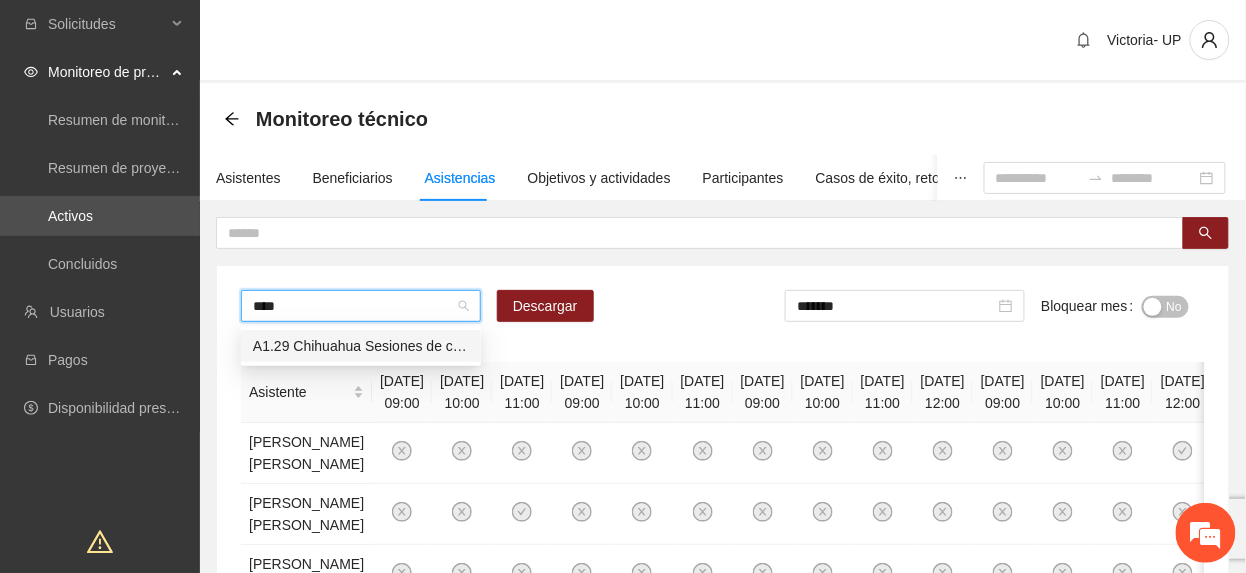 type 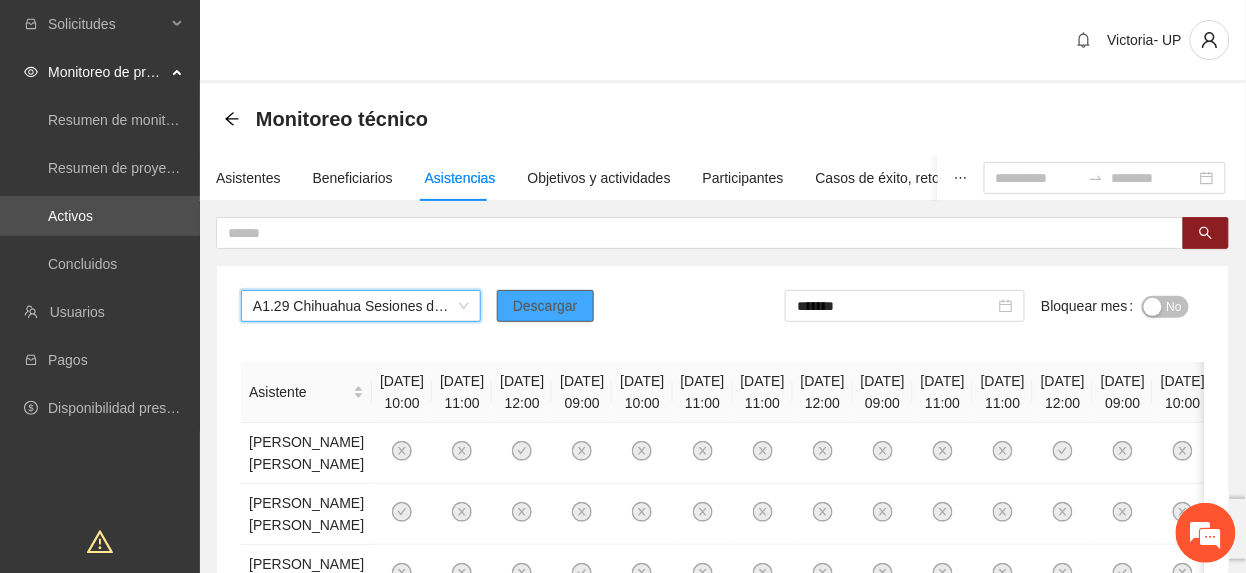 click on "Descargar" at bounding box center [545, 306] 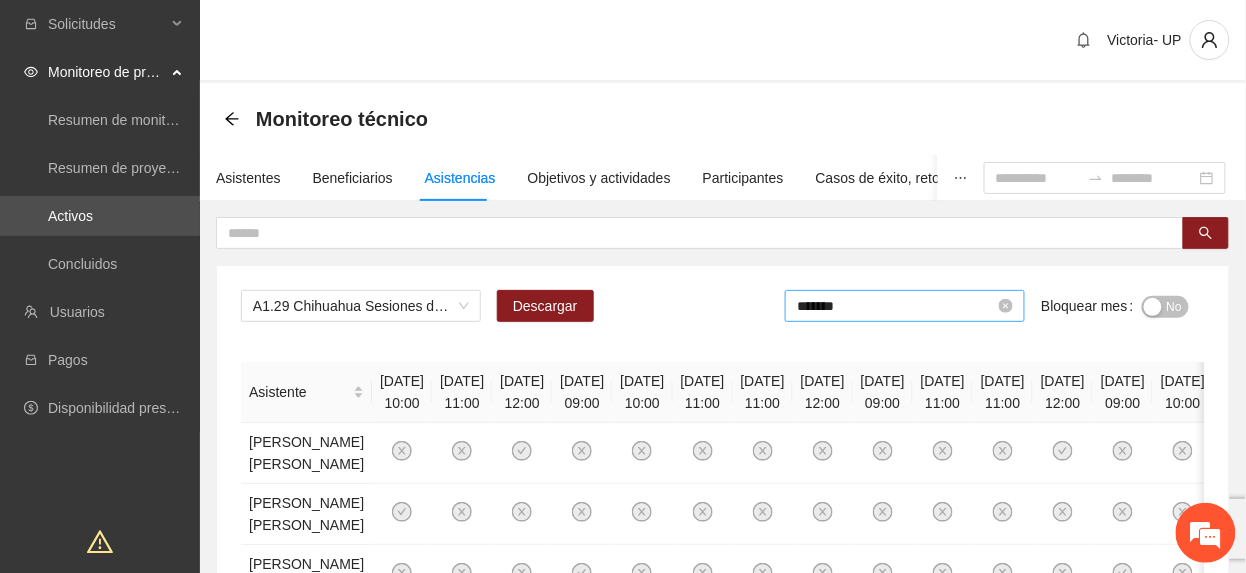 click on "*******" at bounding box center (896, 306) 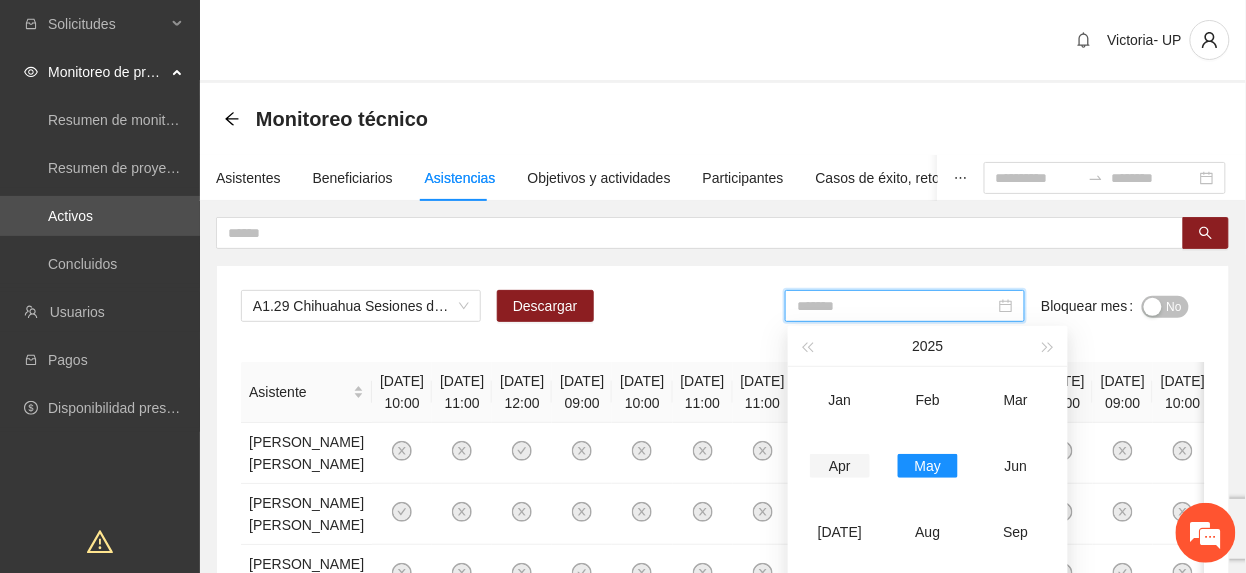 click on "Apr" at bounding box center (840, 466) 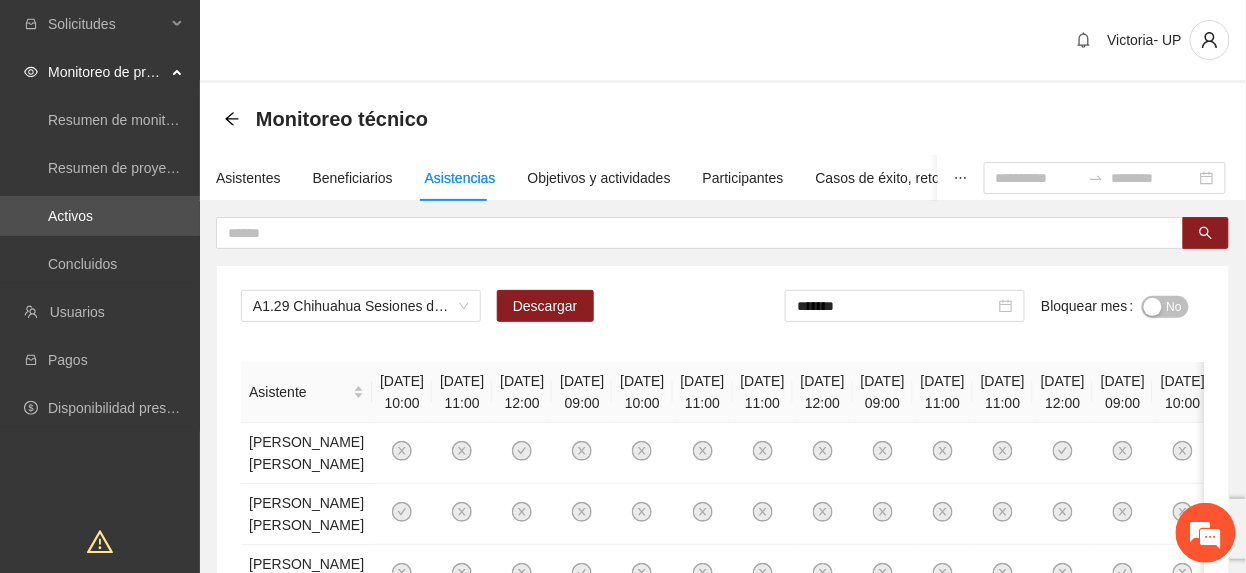 click on "No" at bounding box center [1174, 307] 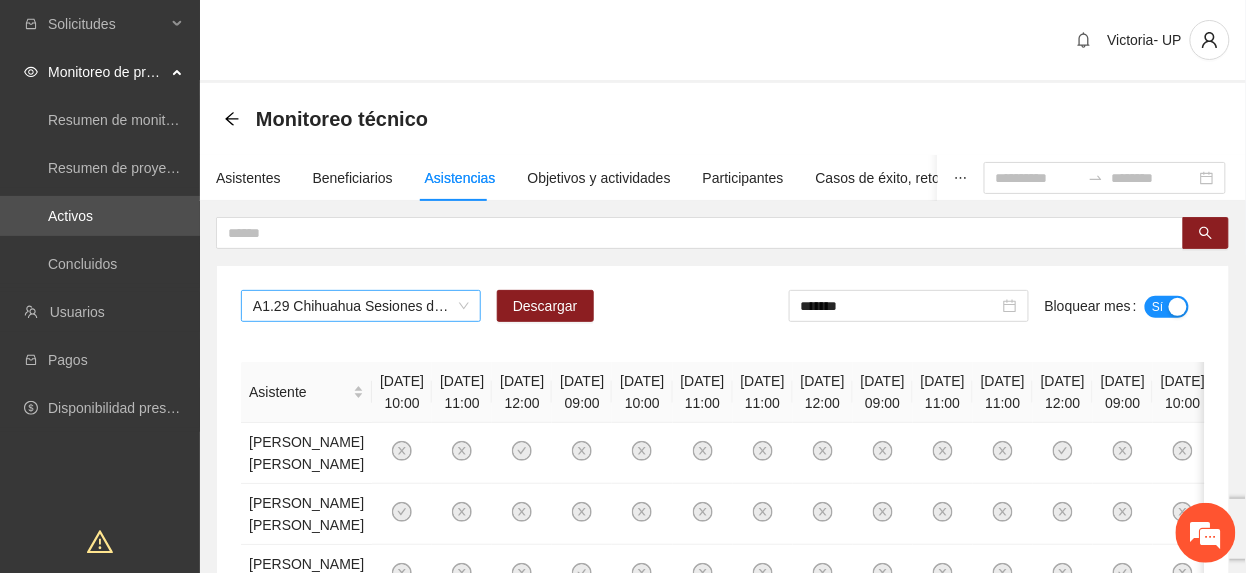 click on "A1.29 Chihuahua Sesiones de consejería en adicciones Adolescentes" at bounding box center [361, 306] 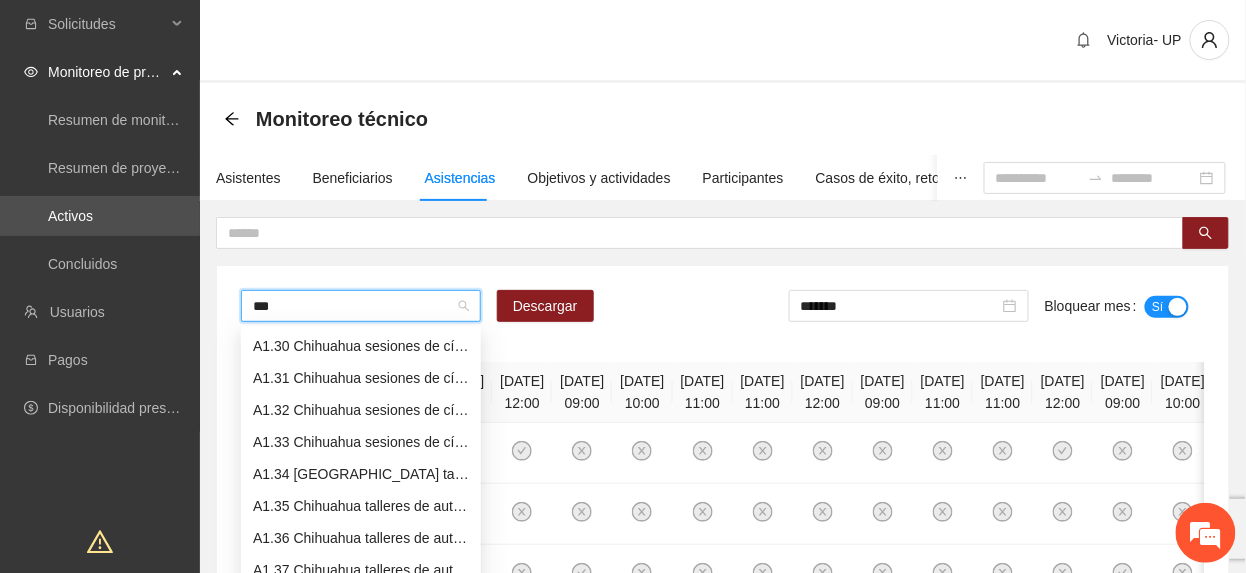 scroll, scrollTop: 32, scrollLeft: 0, axis: vertical 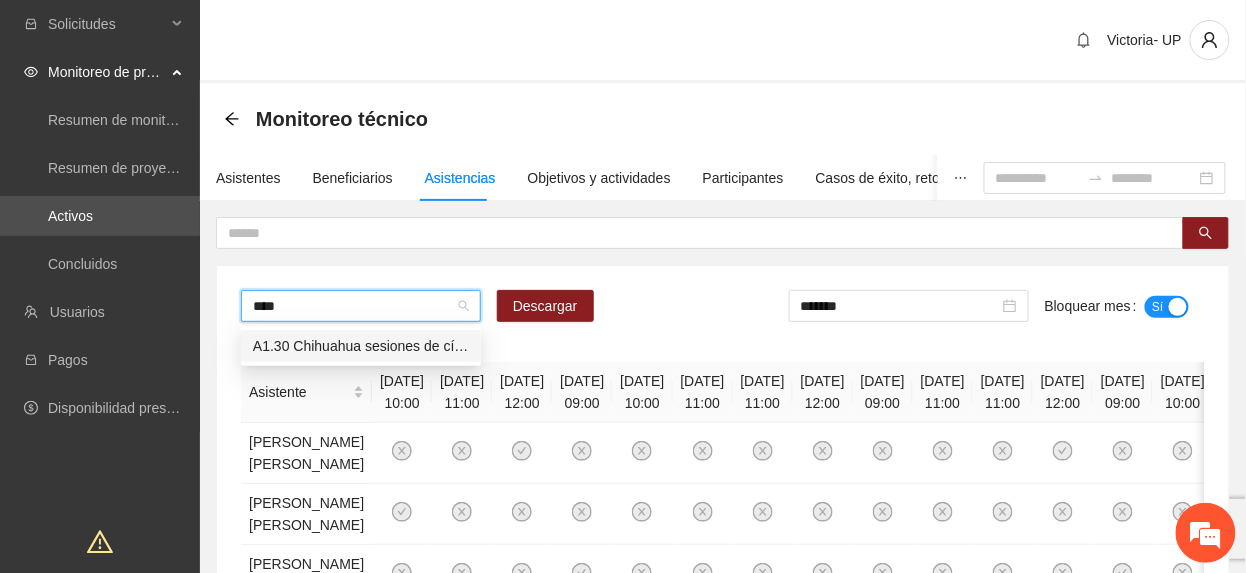 type 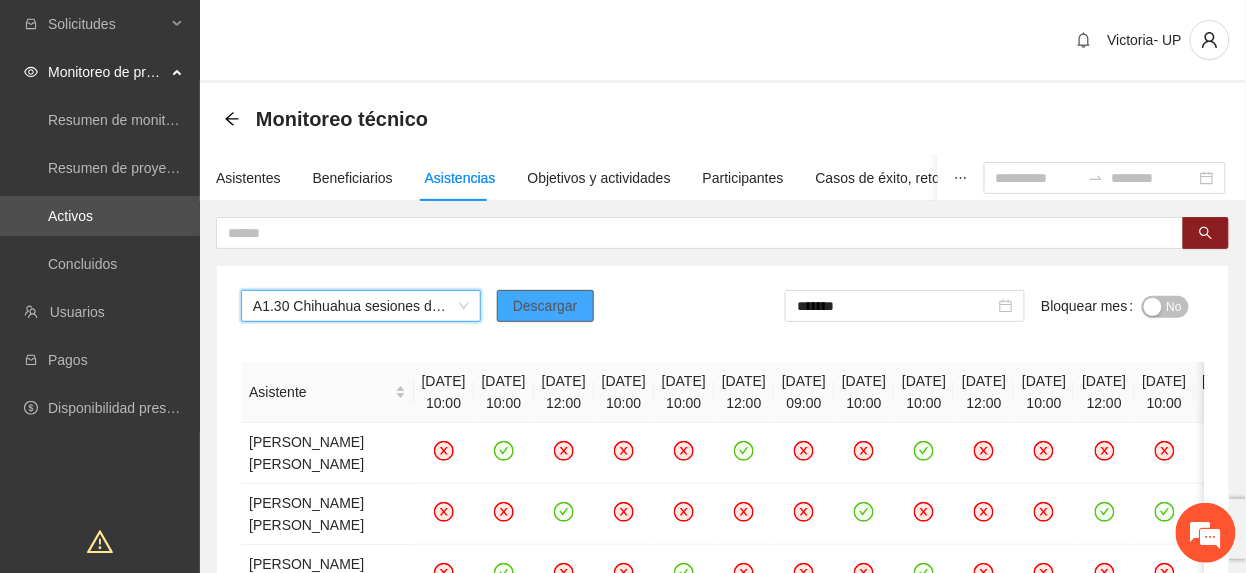 click on "Descargar" at bounding box center [545, 306] 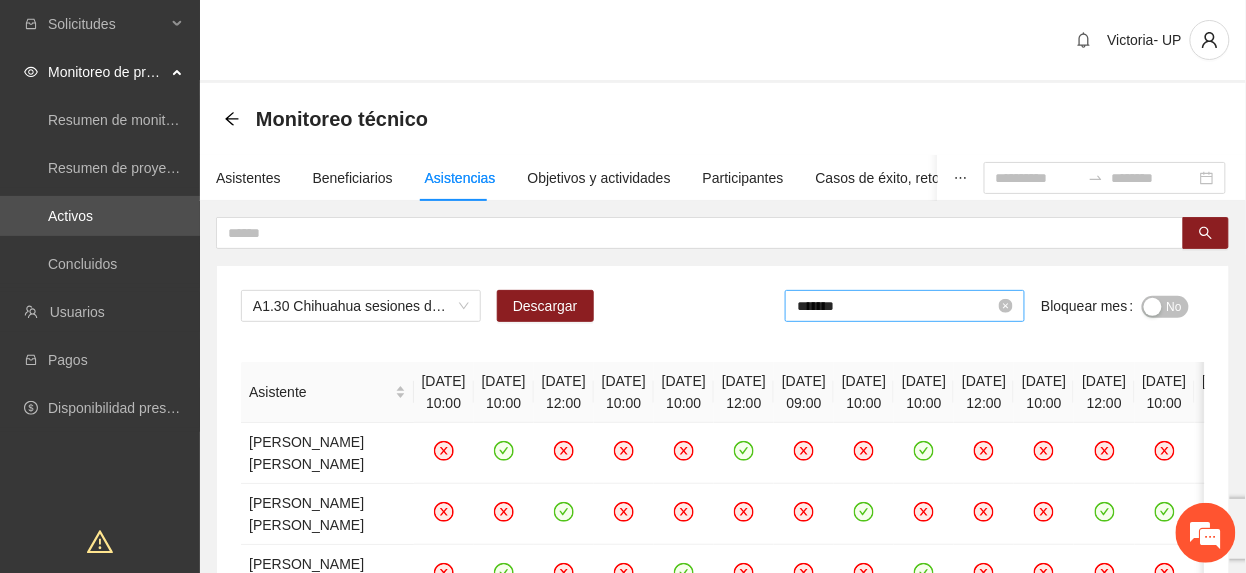 click on "*******" at bounding box center [896, 306] 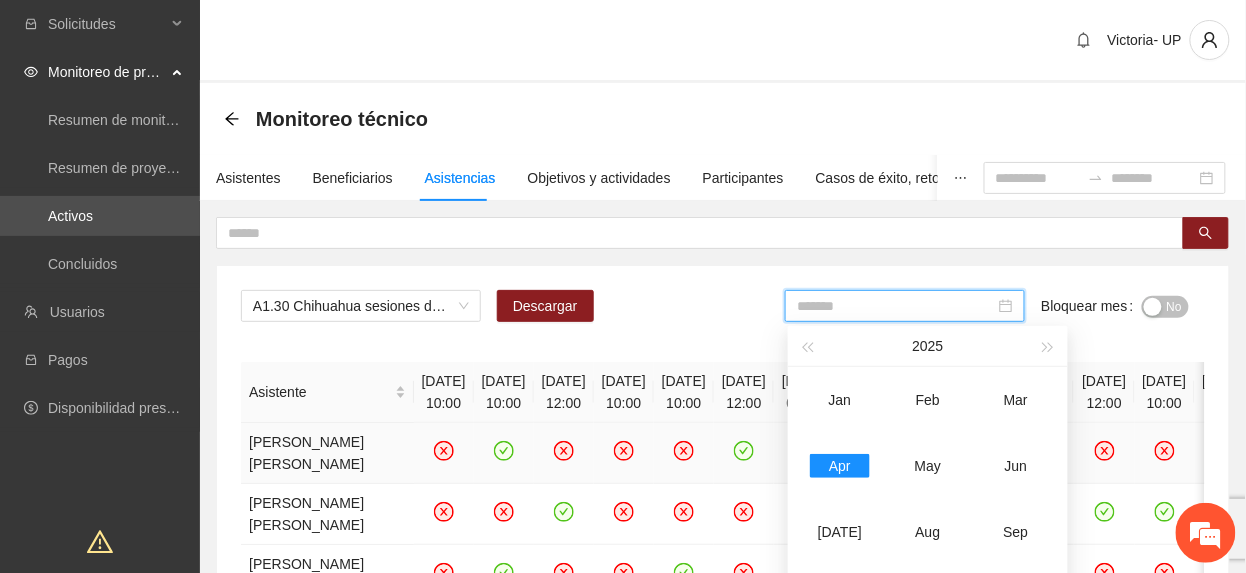 drag, startPoint x: 914, startPoint y: 460, endPoint x: 936, endPoint y: 442, distance: 28.42534 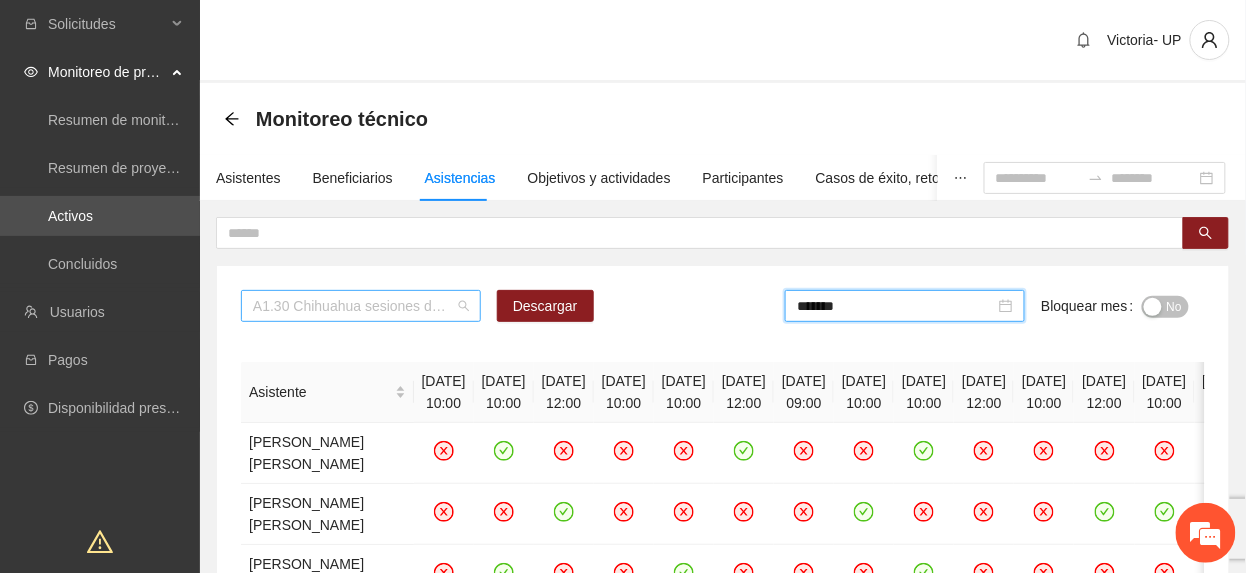 click on "A1.30 Chihuahua sesiones de círculos restaurativos o de [PERSON_NAME] 1 Varonil" at bounding box center [361, 306] 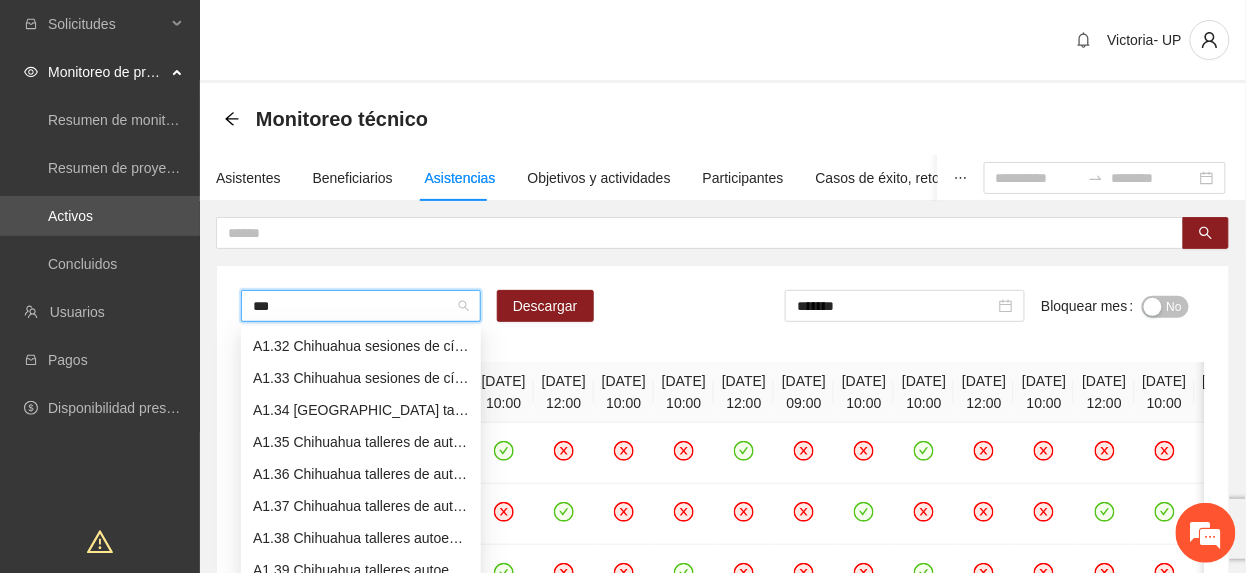 scroll, scrollTop: 32, scrollLeft: 0, axis: vertical 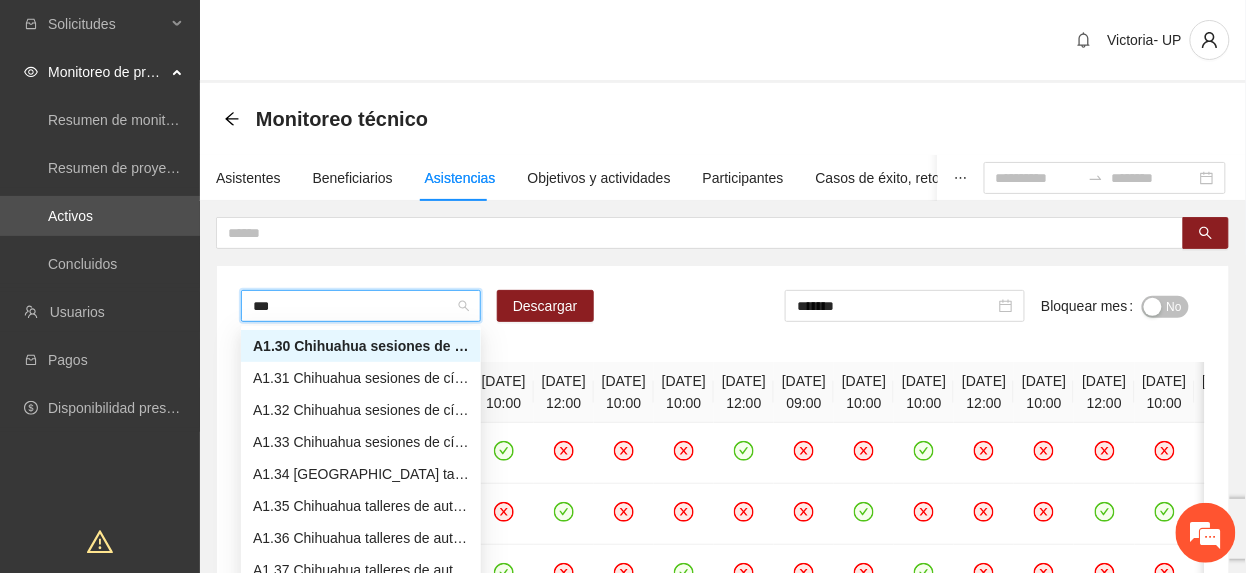 type on "****" 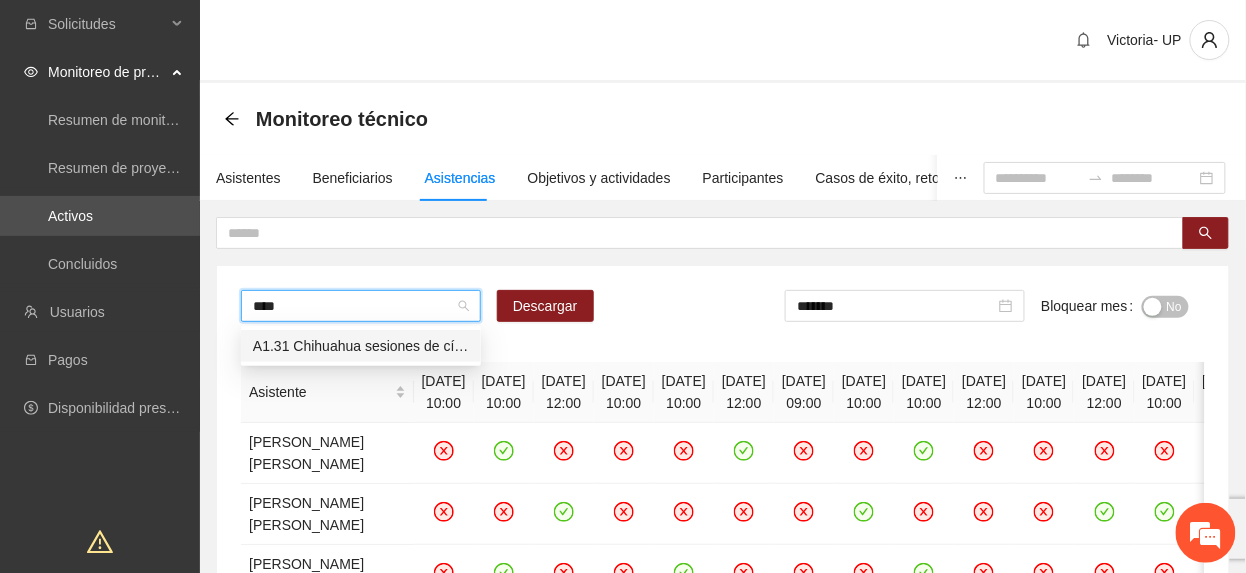 scroll, scrollTop: 0, scrollLeft: 0, axis: both 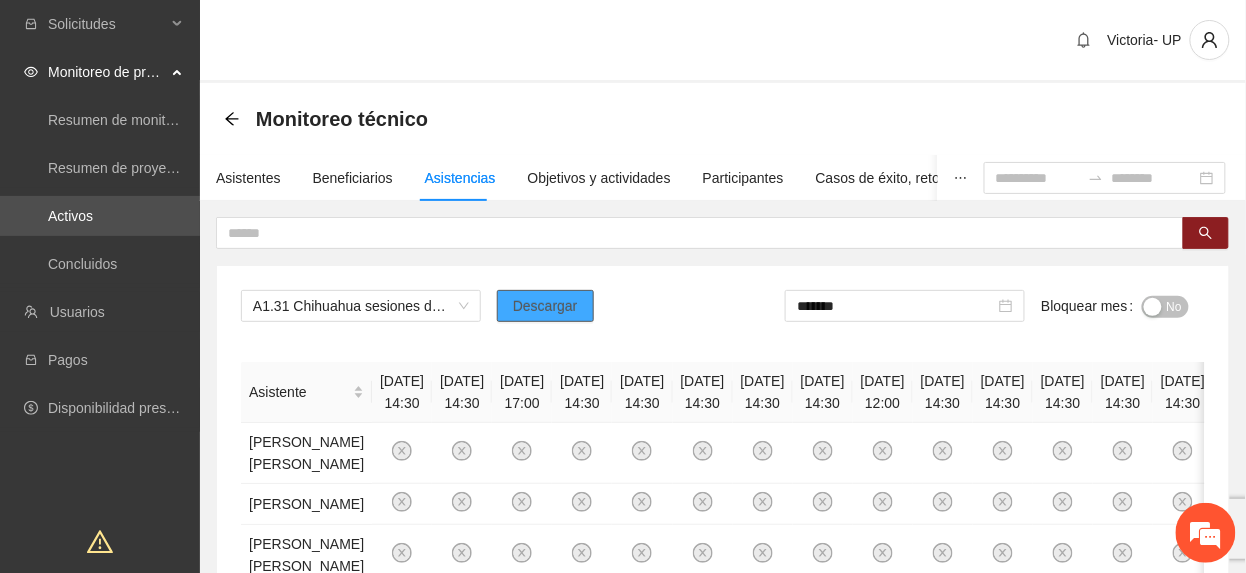 click on "Descargar" at bounding box center [545, 306] 